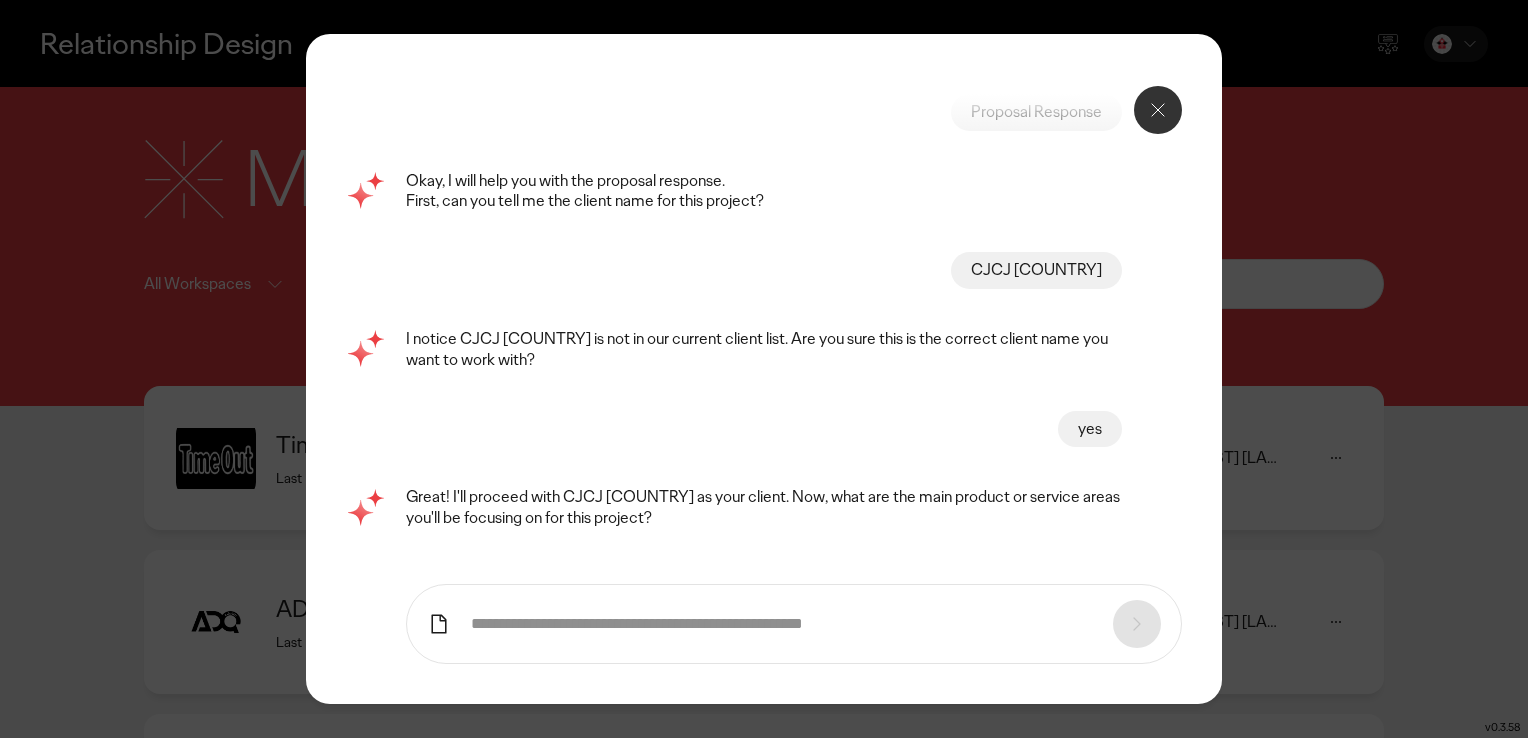 scroll, scrollTop: 0, scrollLeft: 0, axis: both 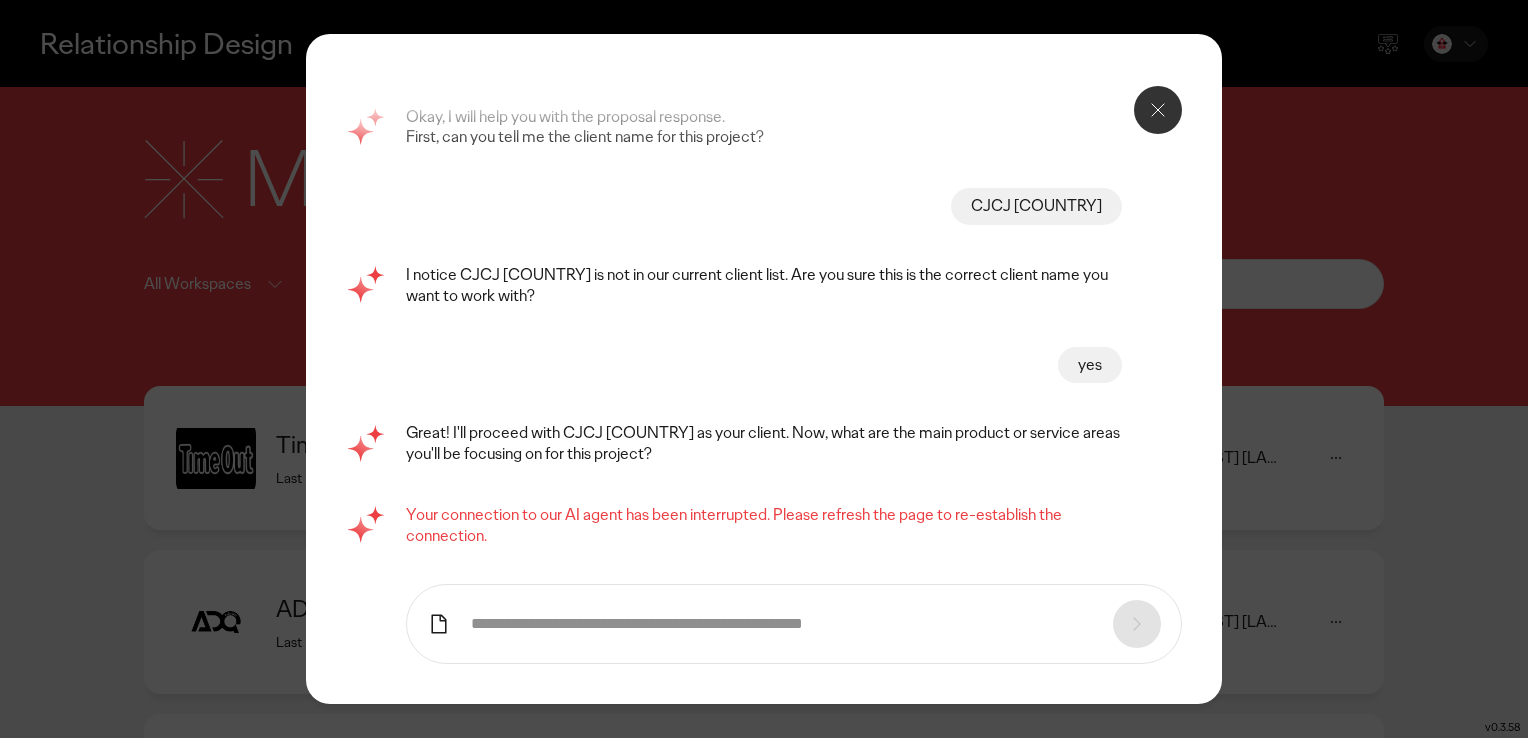 click at bounding box center (794, 624) 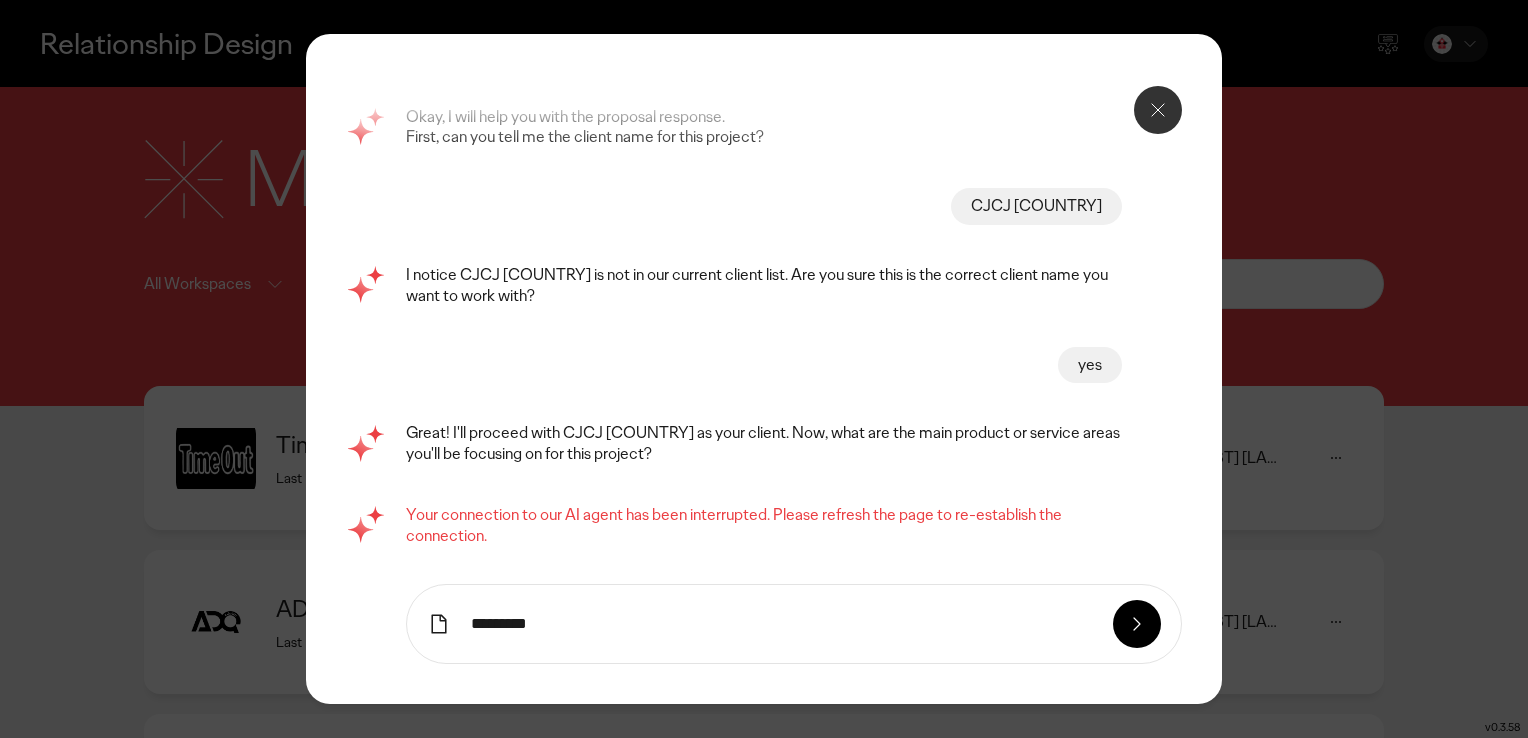type on "*********" 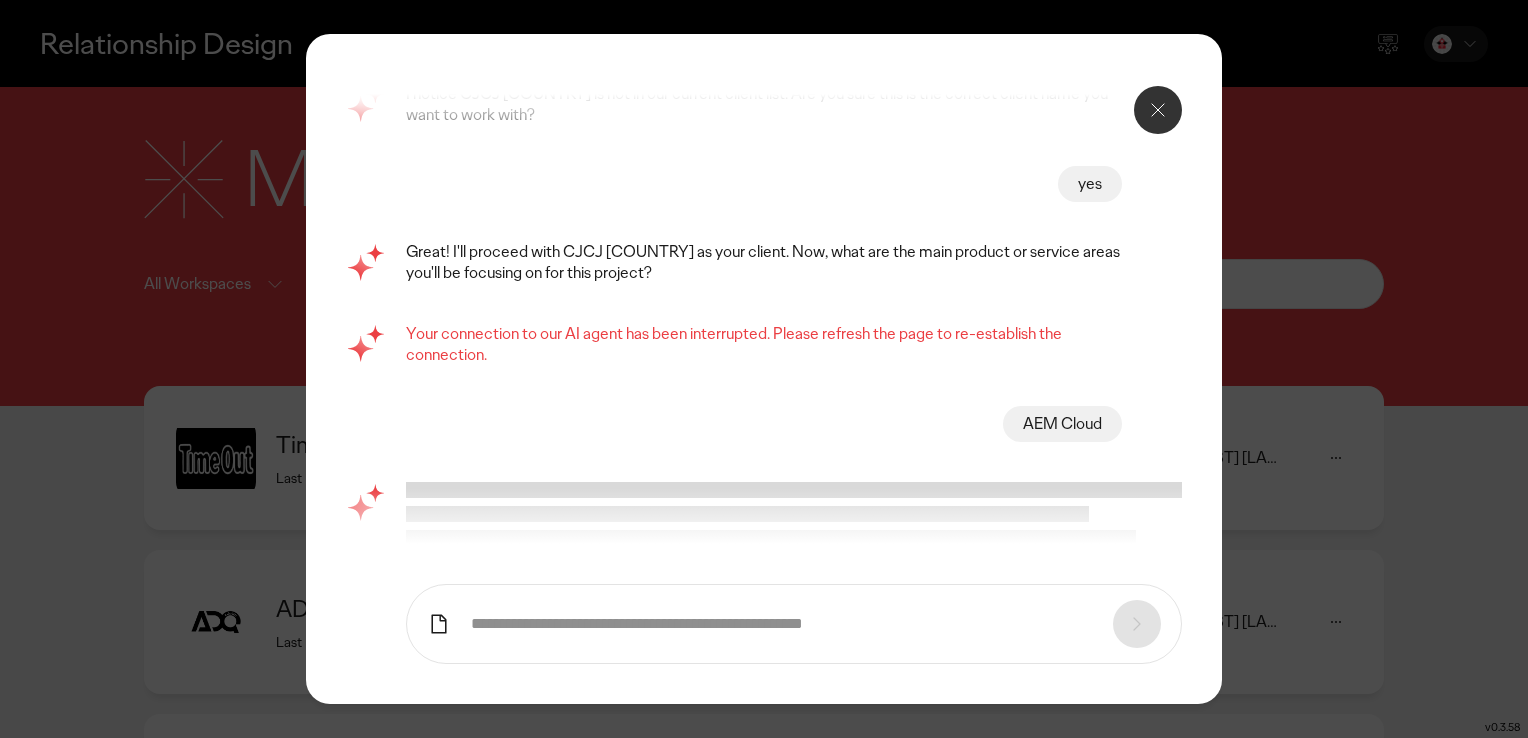 scroll, scrollTop: 246, scrollLeft: 0, axis: vertical 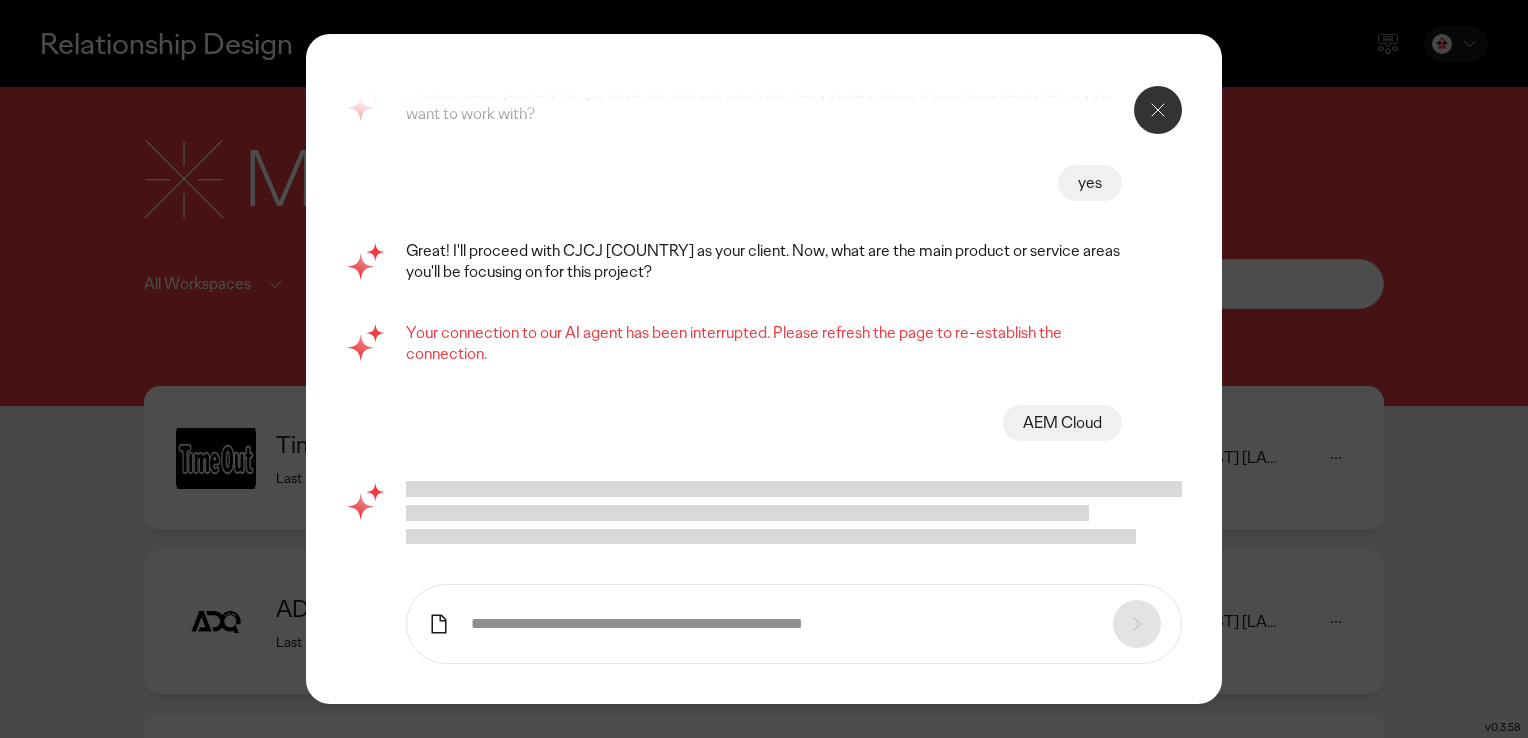 click on "AEM Cloud" at bounding box center (1062, 423) 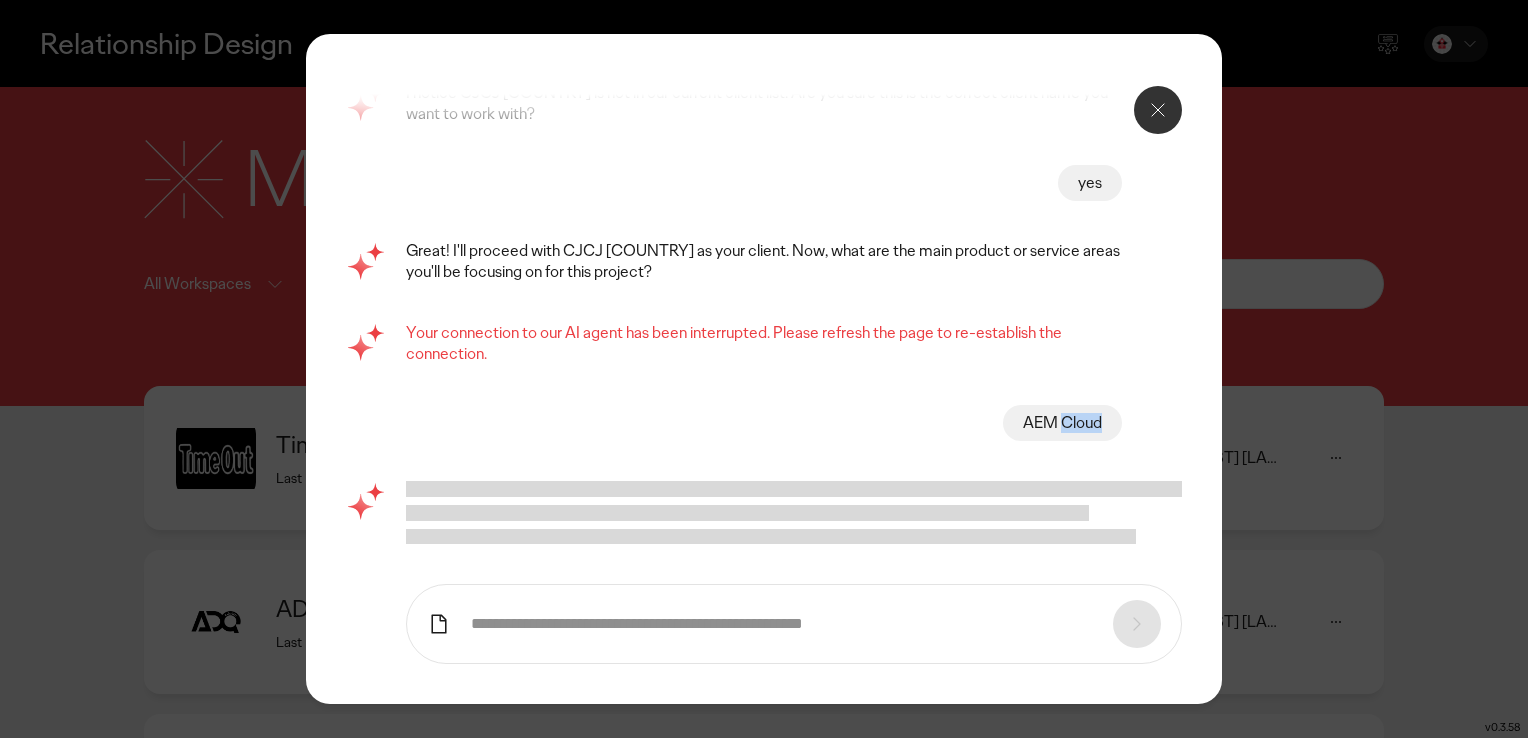 click on "AEM Cloud" at bounding box center [1062, 423] 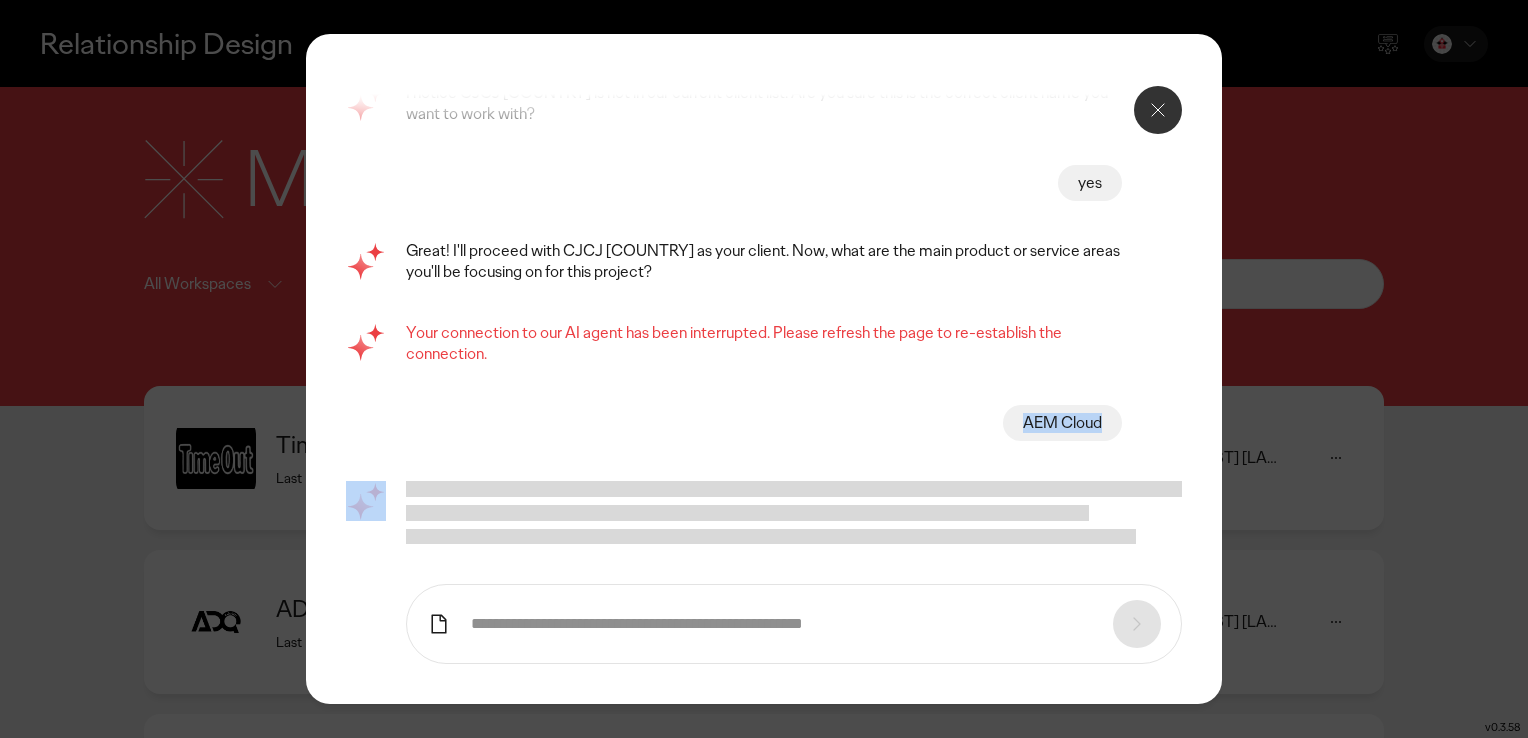 click on "AEM Cloud" at bounding box center [1062, 423] 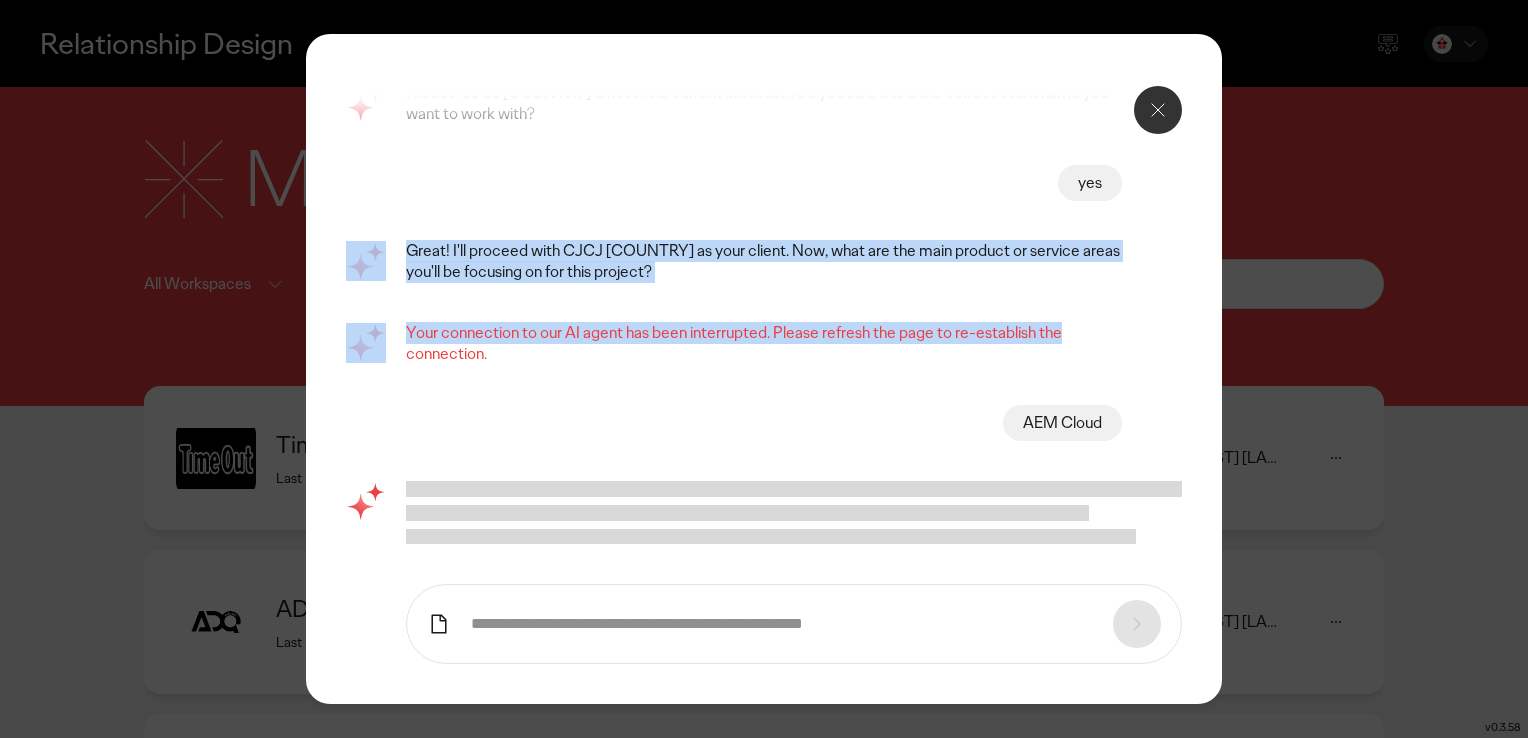 drag, startPoint x: 1176, startPoint y: 343, endPoint x: 1168, endPoint y: 152, distance: 191.16747 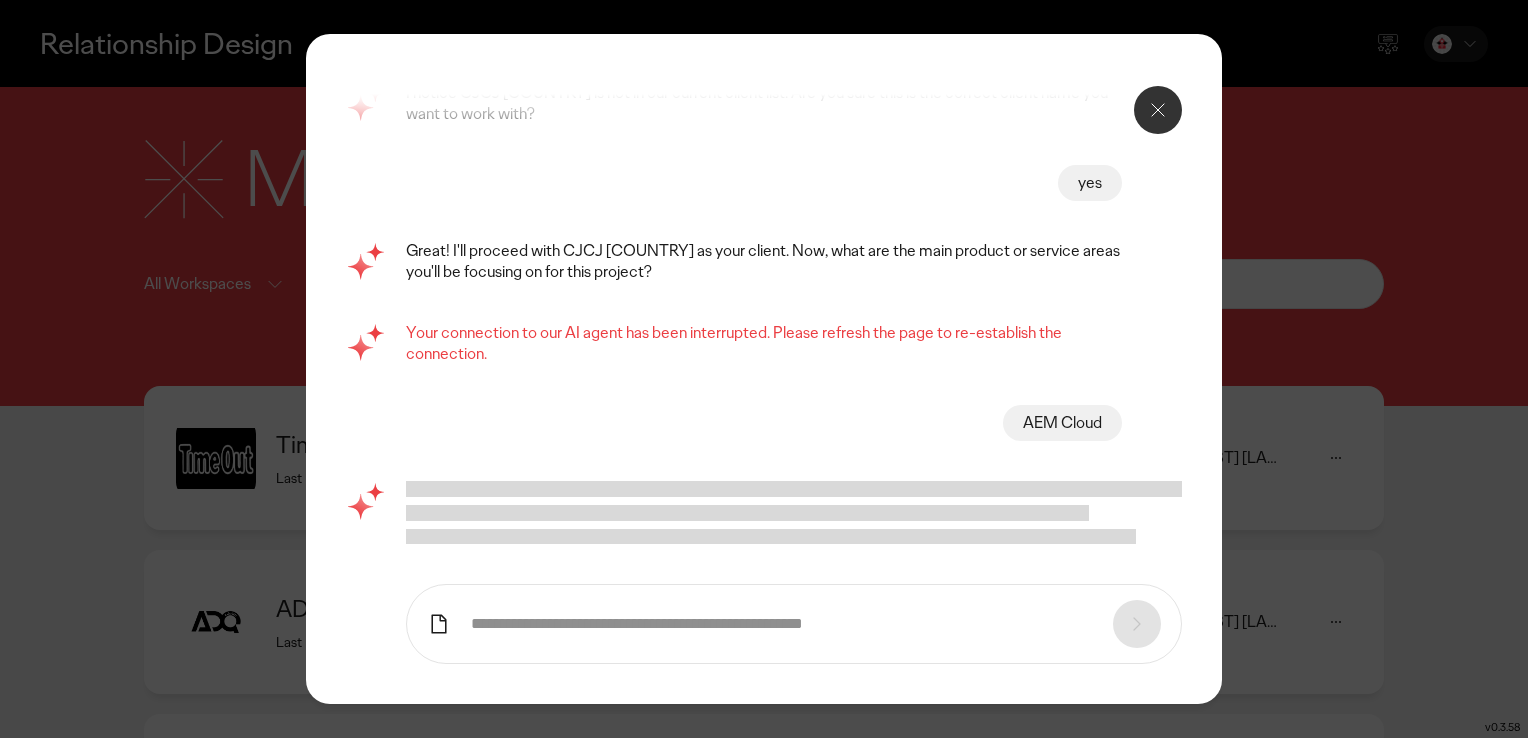 click on "Your connection to our AI agent has been interrupted. Please refresh the page to re-establish the connection." at bounding box center [764, 344] 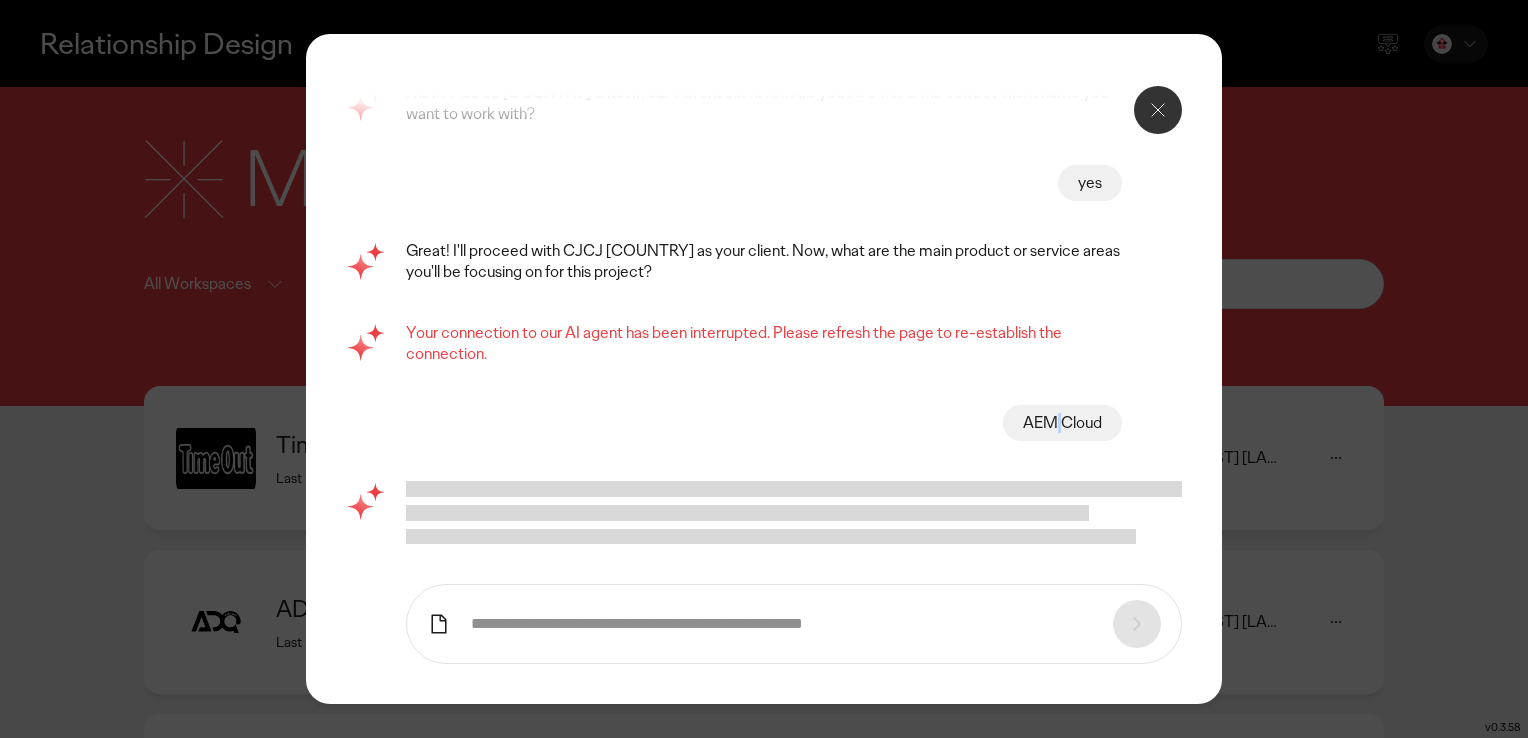 click on "AEM Cloud" at bounding box center [1062, 423] 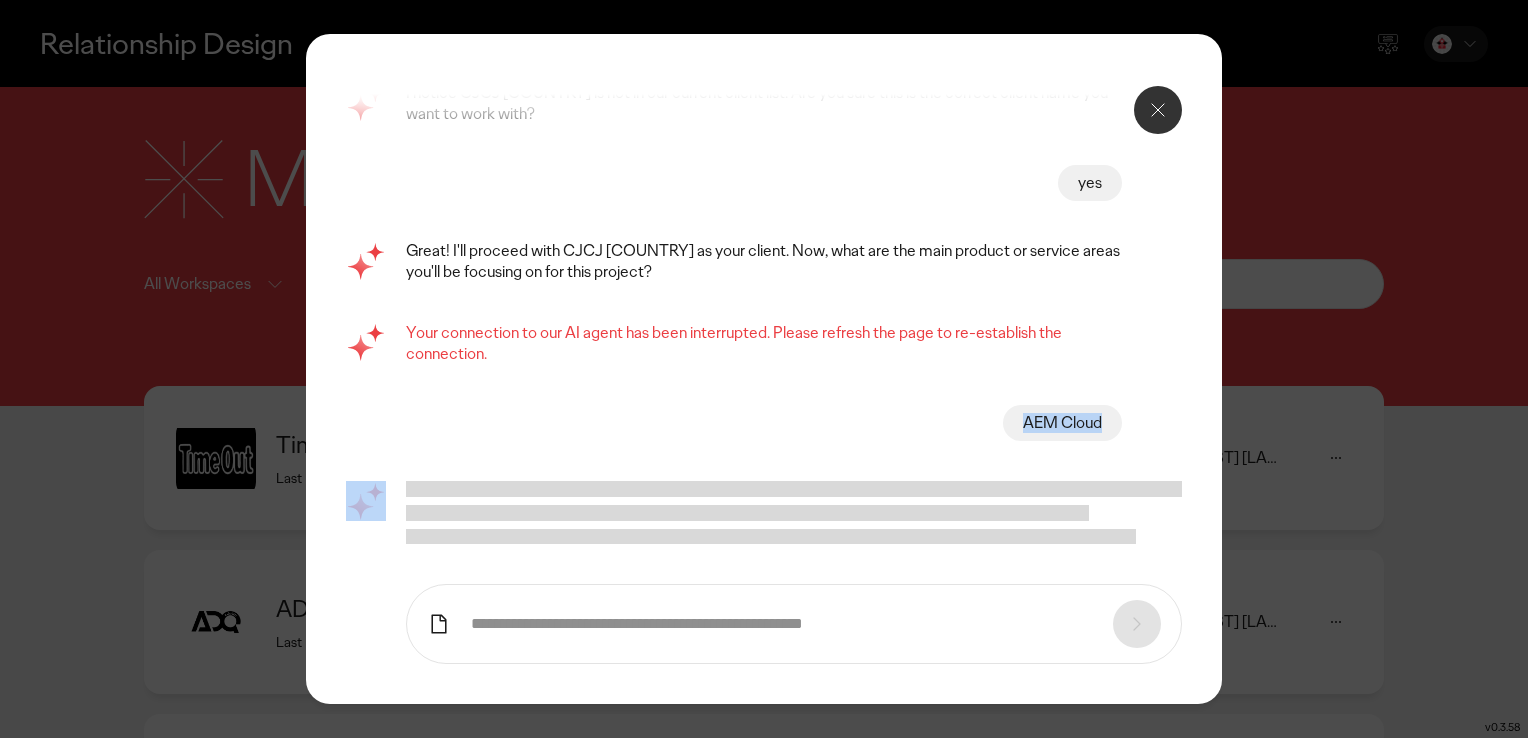 click on "AEM Cloud" at bounding box center [1062, 423] 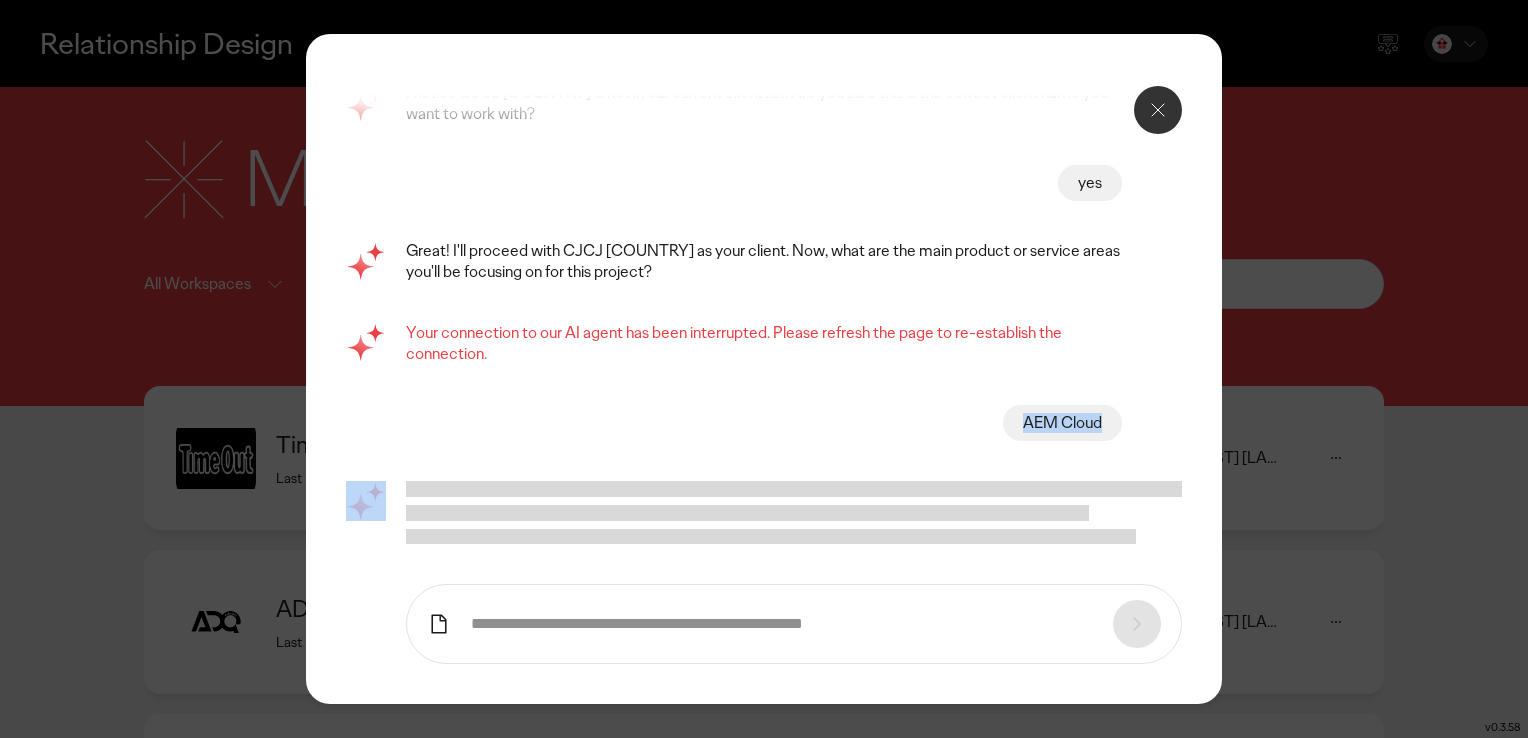 click on "AEM Cloud" 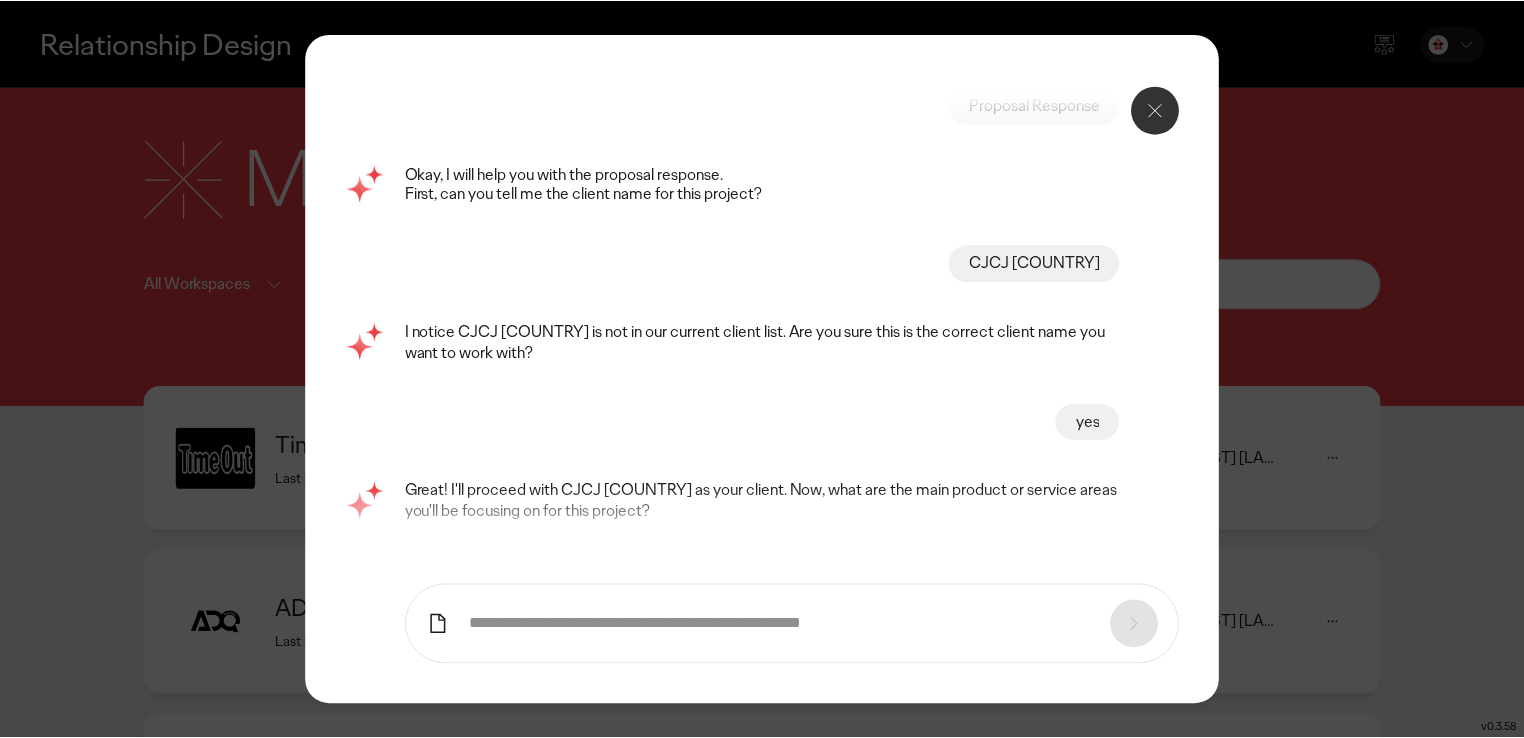 scroll, scrollTop: 0, scrollLeft: 0, axis: both 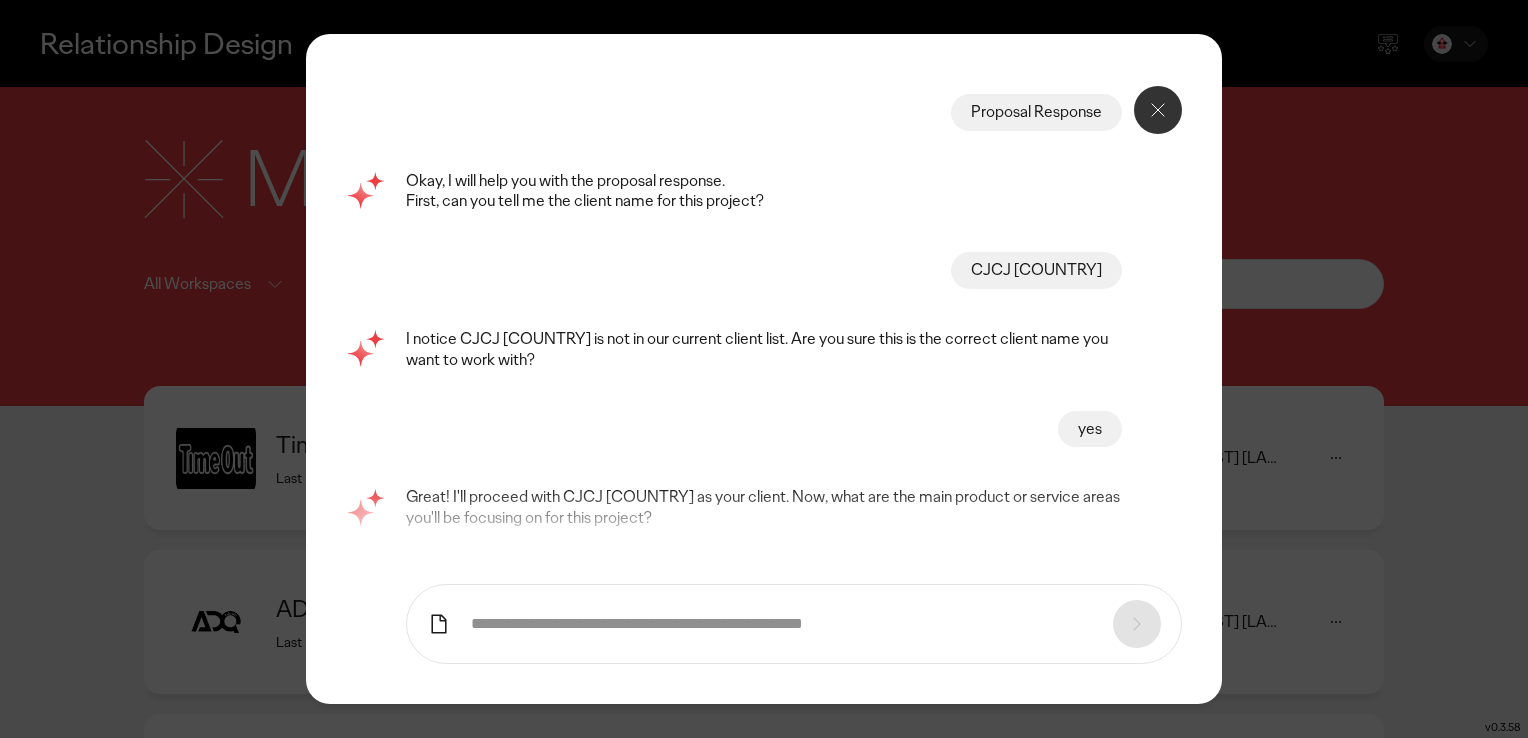 click on "CJCJ [COUNTRY]" at bounding box center (1036, 270) 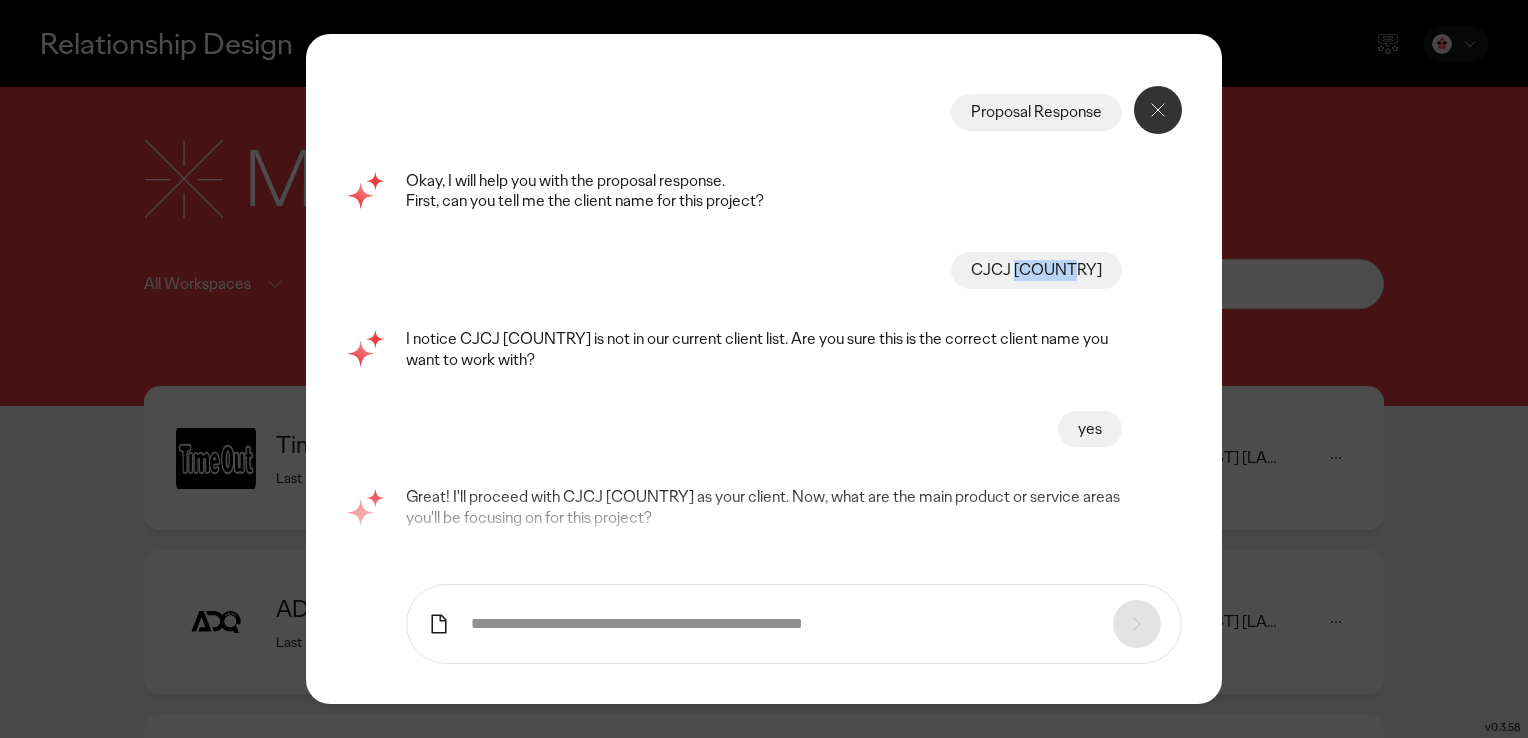 click on "CJCJ [COUNTRY]" at bounding box center (1036, 270) 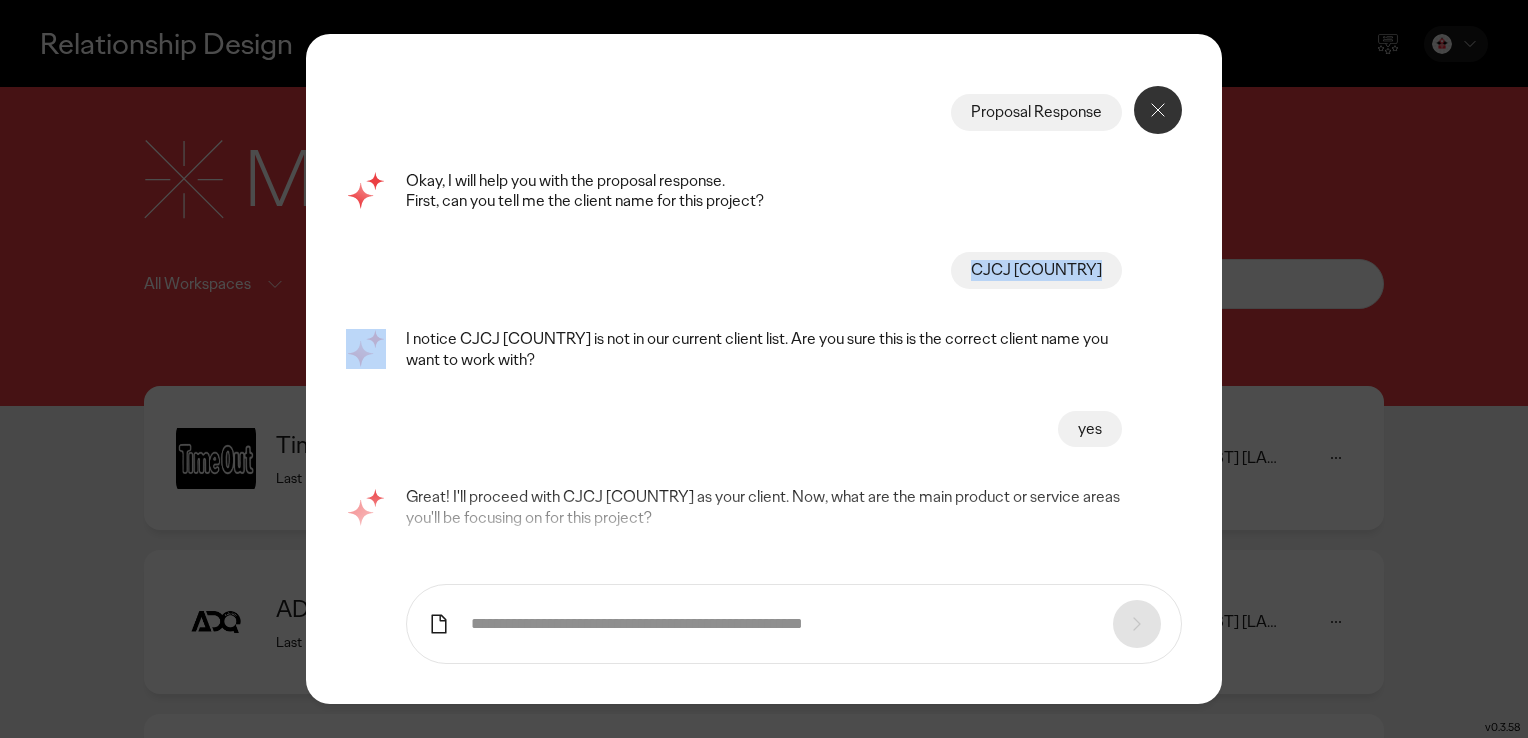 click on "CJCJ [COUNTRY]" at bounding box center [1036, 270] 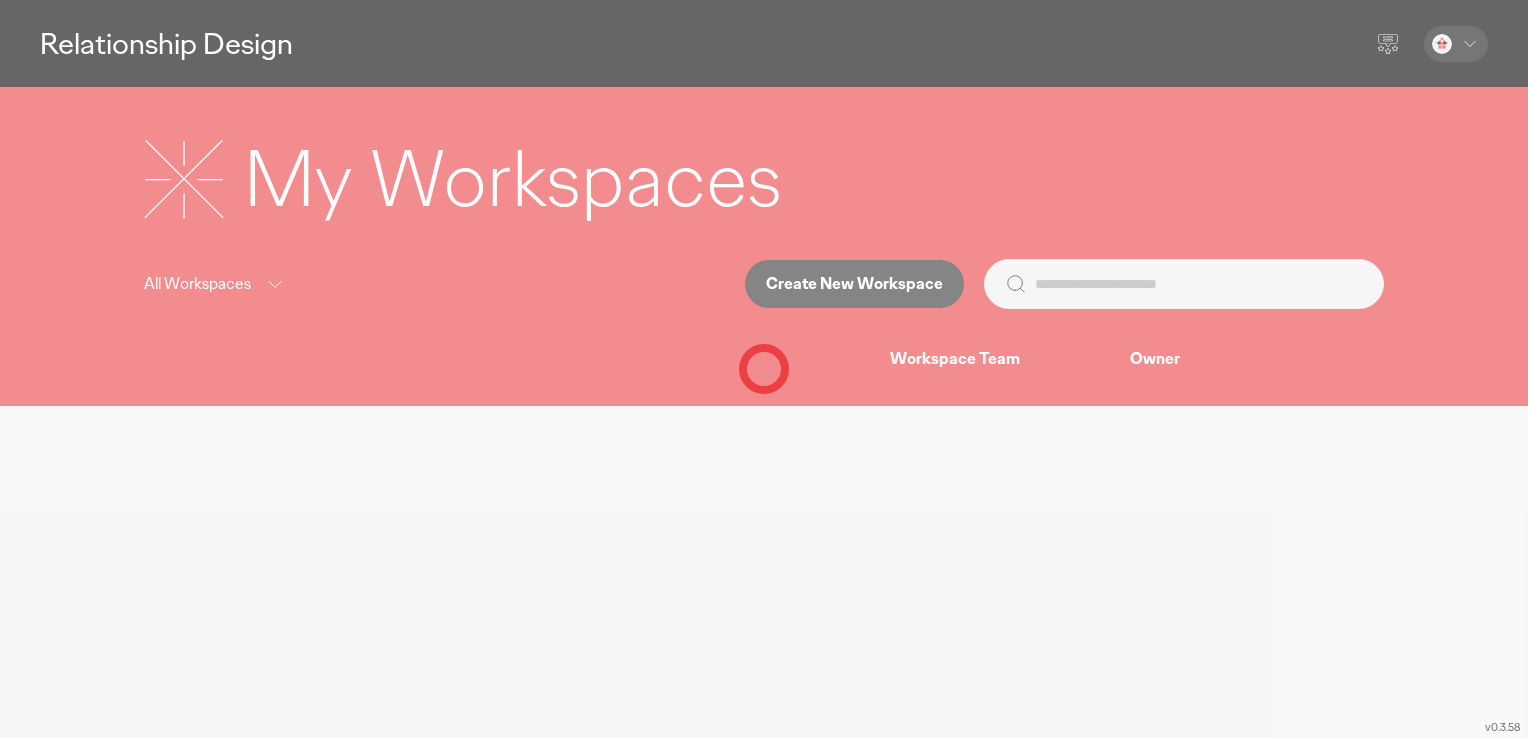 scroll, scrollTop: 0, scrollLeft: 0, axis: both 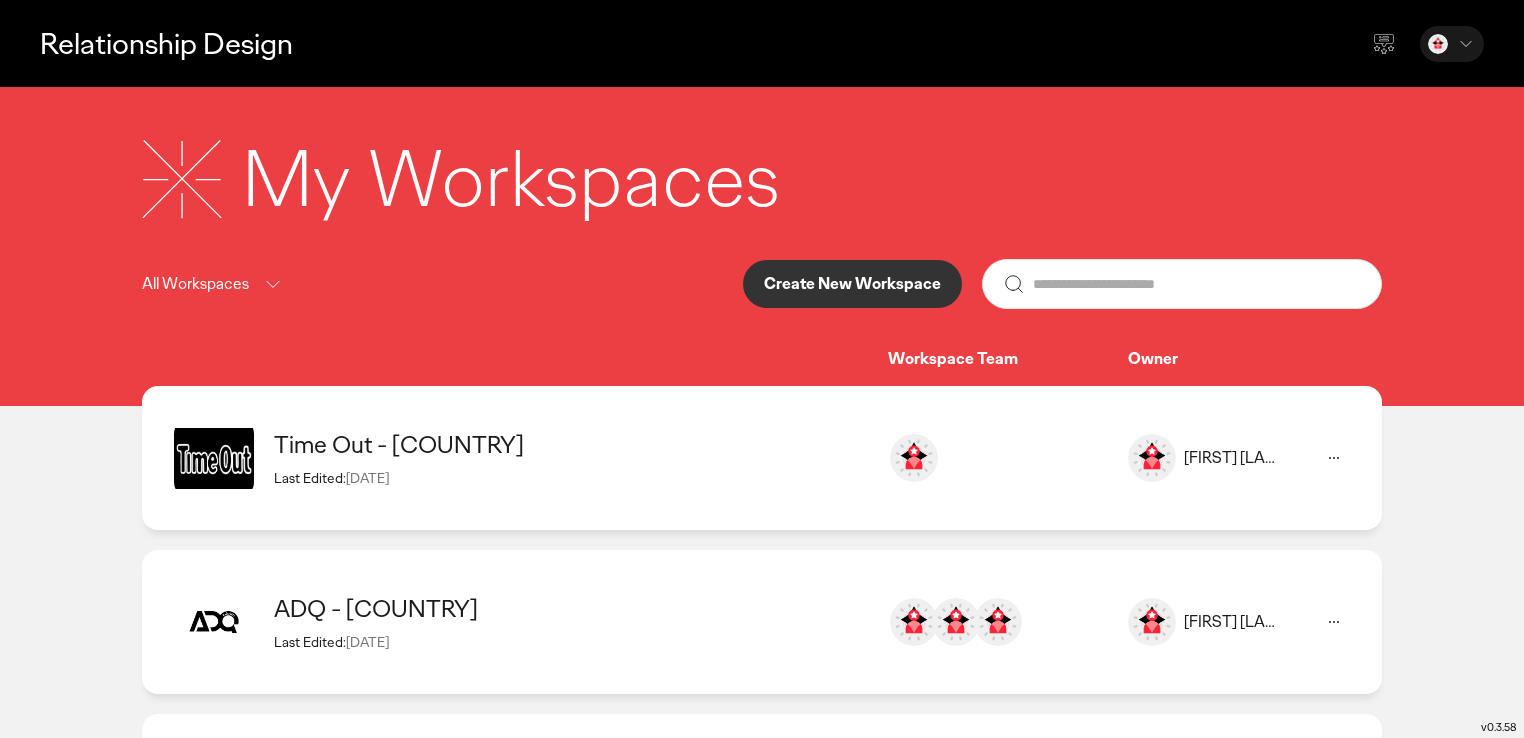 click on "Create New Workspace" at bounding box center (852, 284) 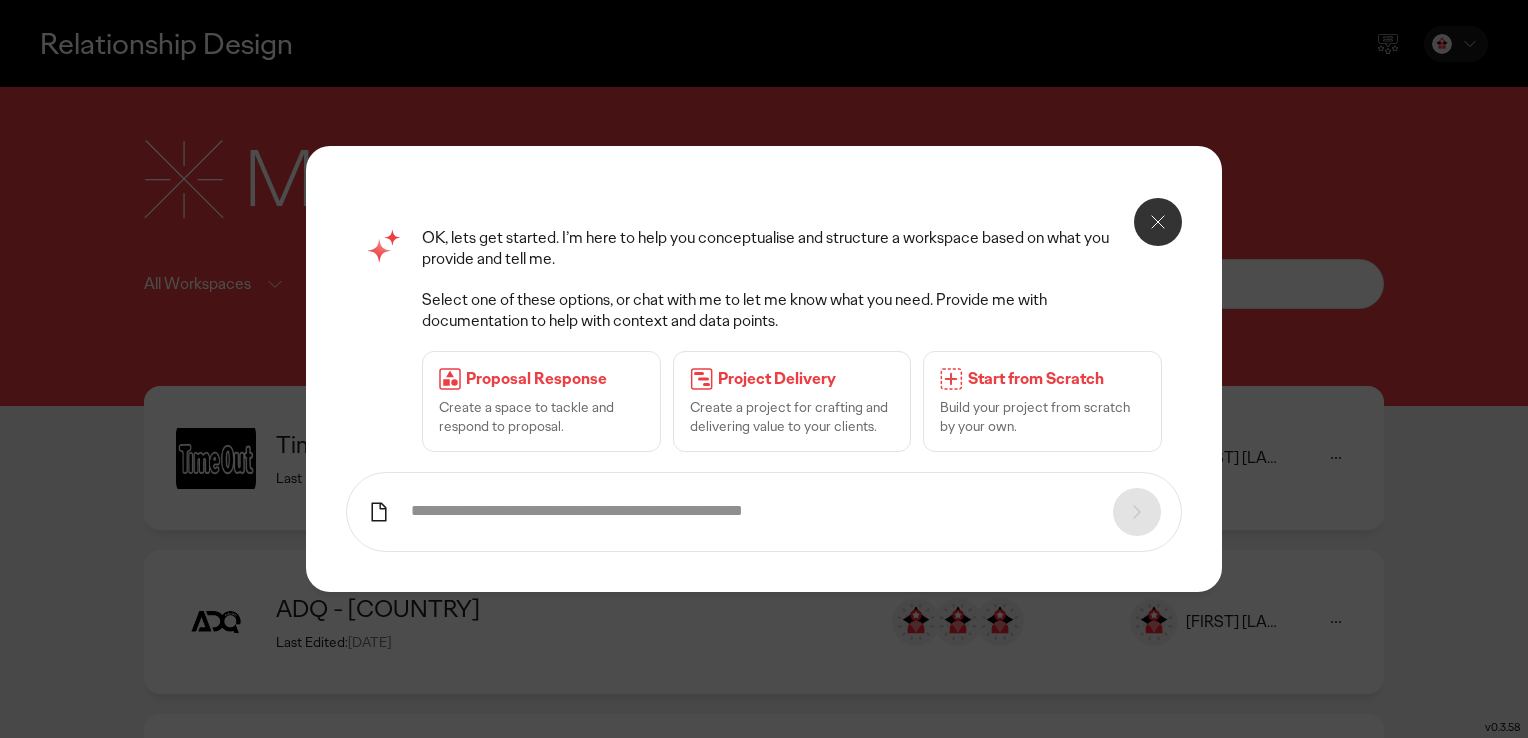 click on "Create a space to tackle and respond to proposal." at bounding box center (541, 416) 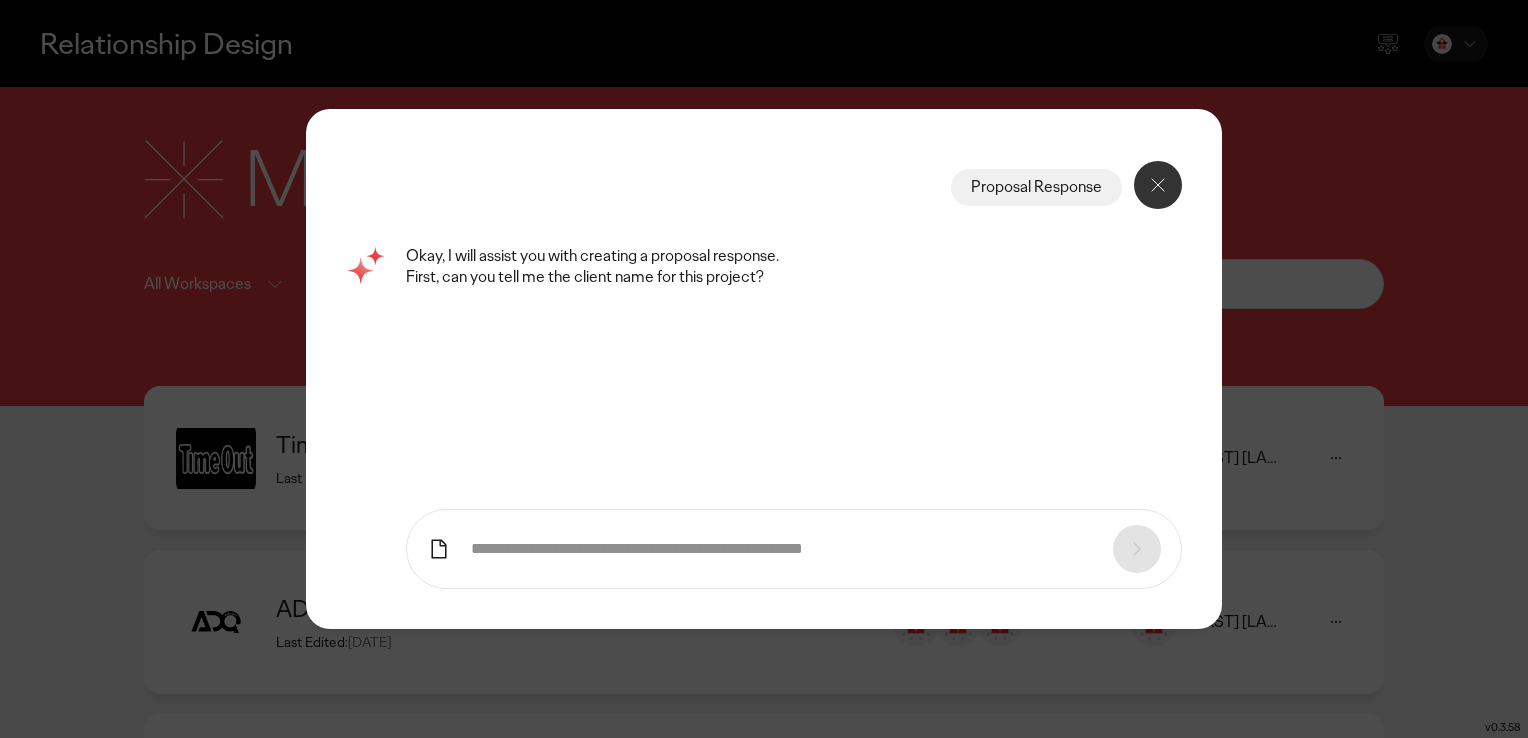 click at bounding box center [794, 549] 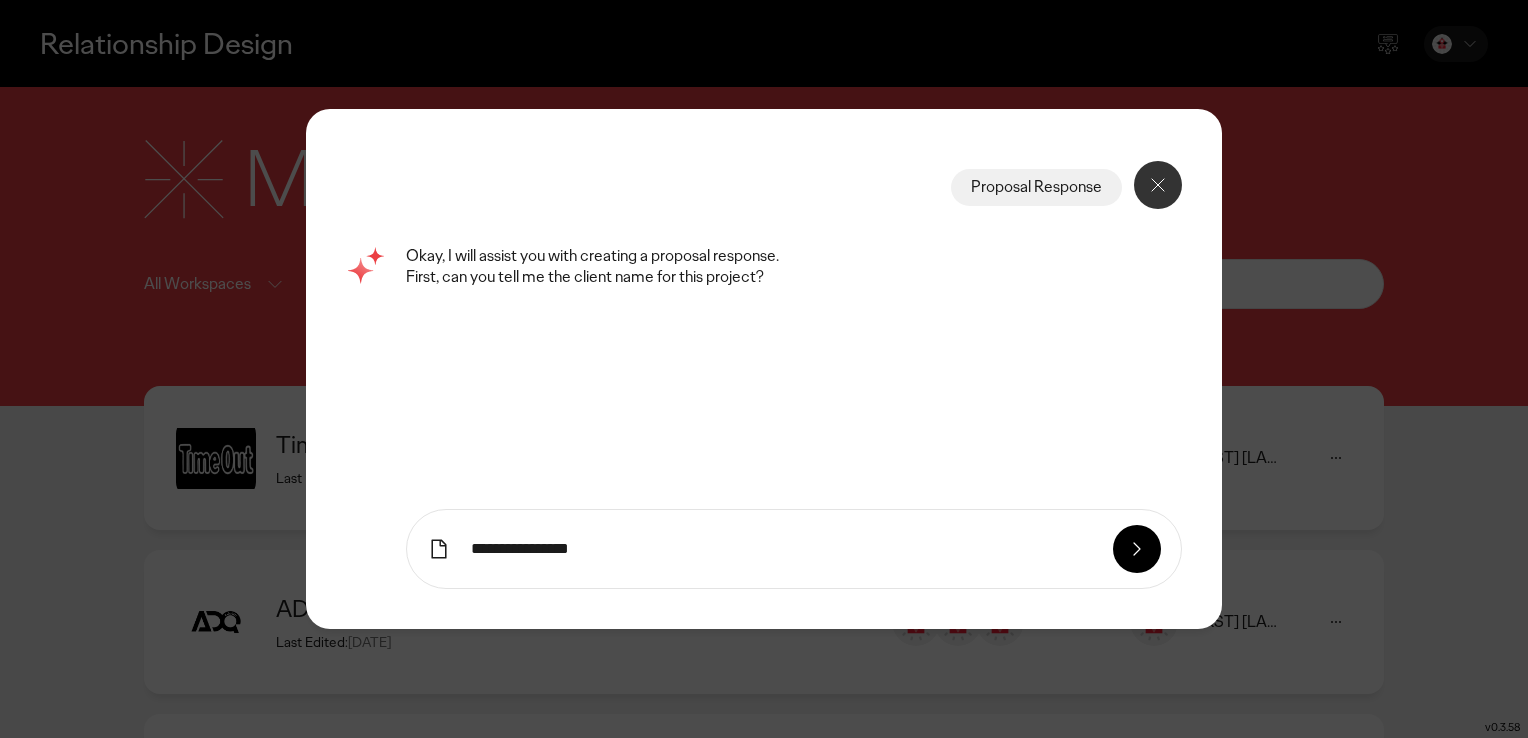 type on "**********" 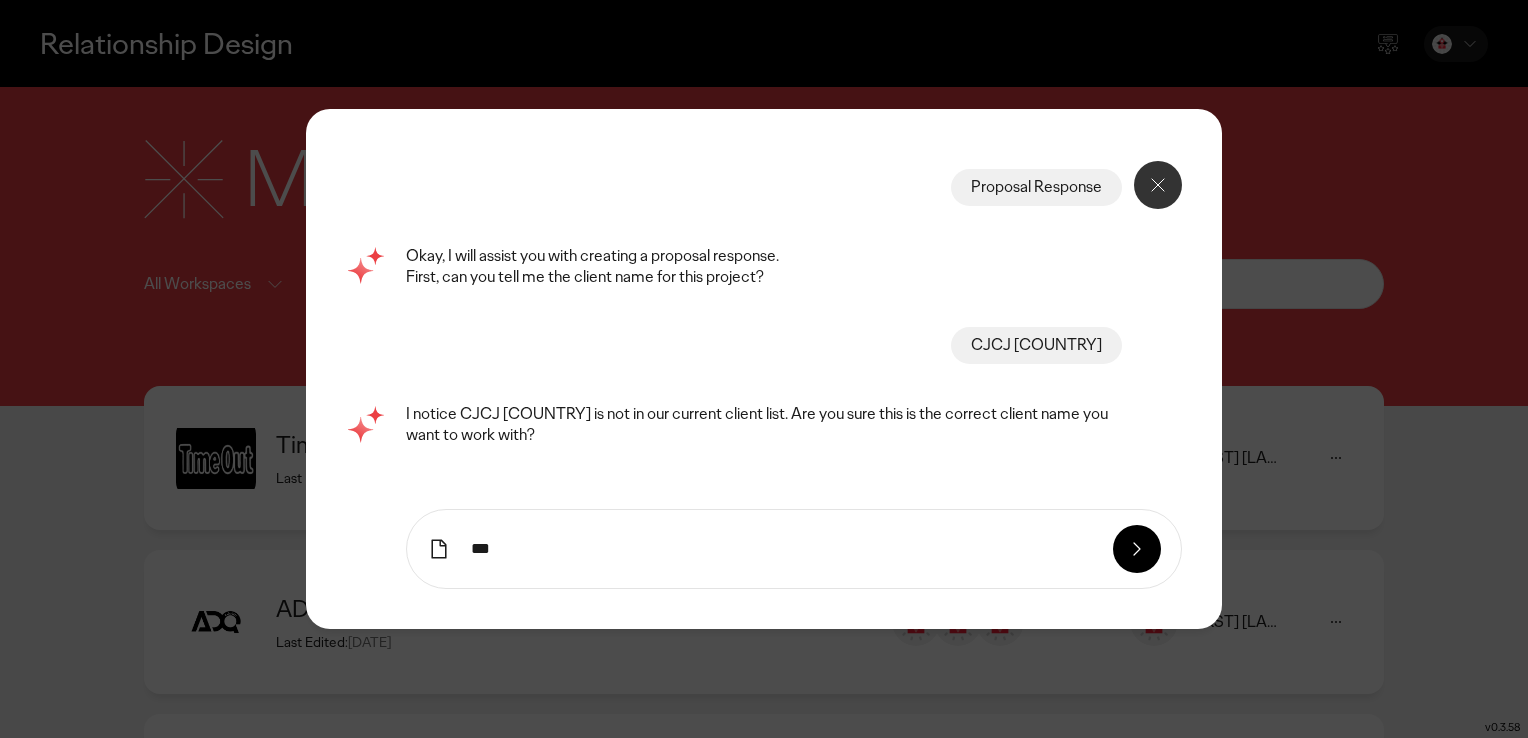 type on "***" 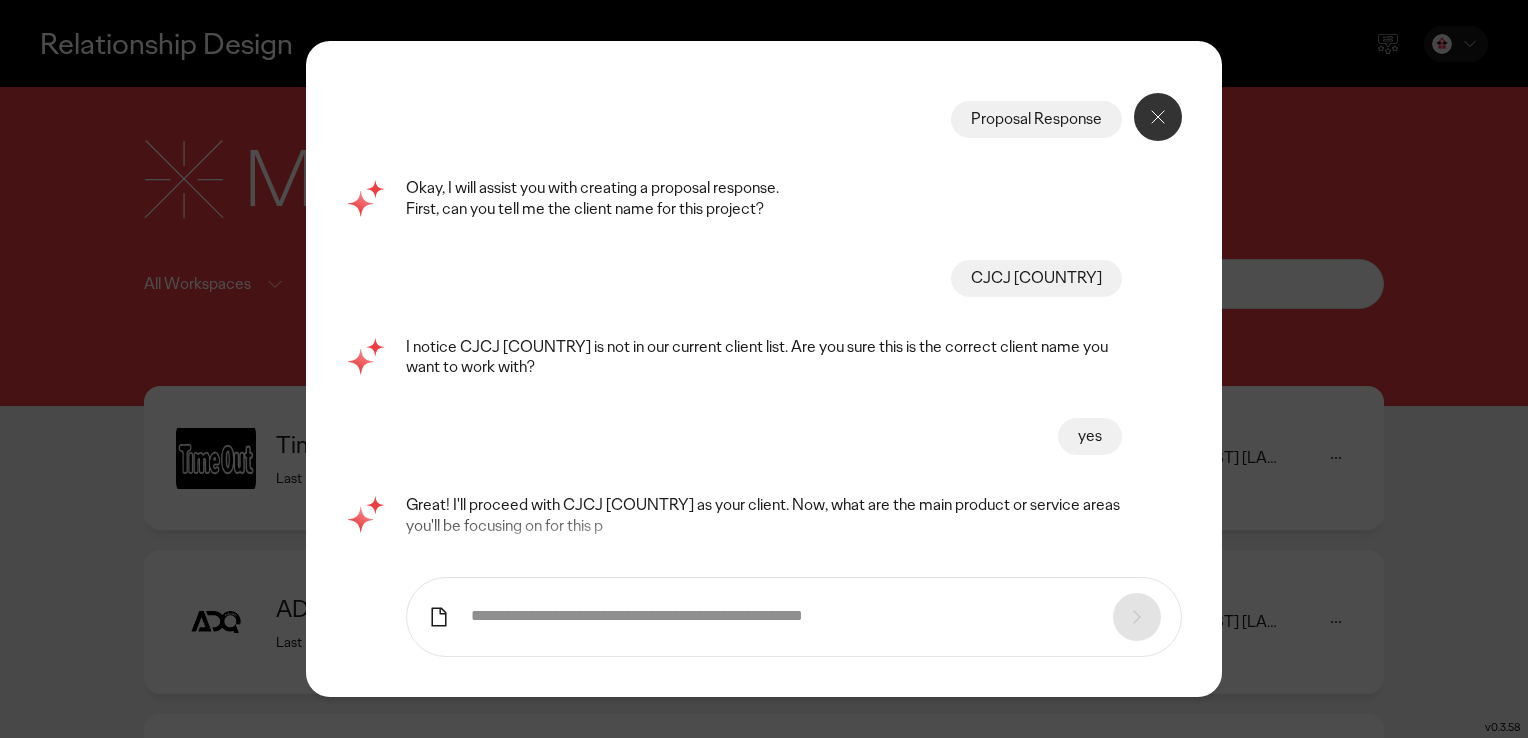 scroll, scrollTop: 0, scrollLeft: 0, axis: both 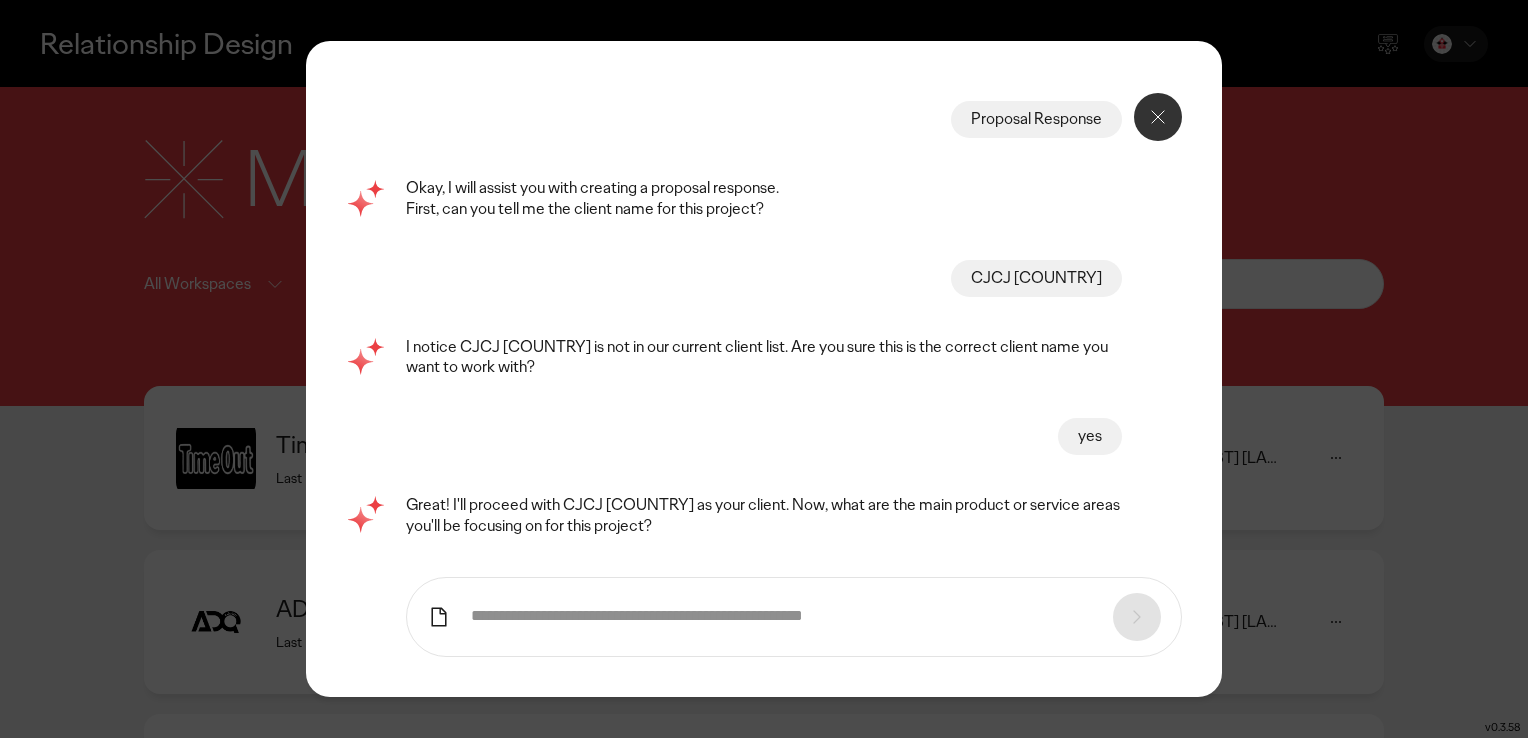 click at bounding box center [782, 616] 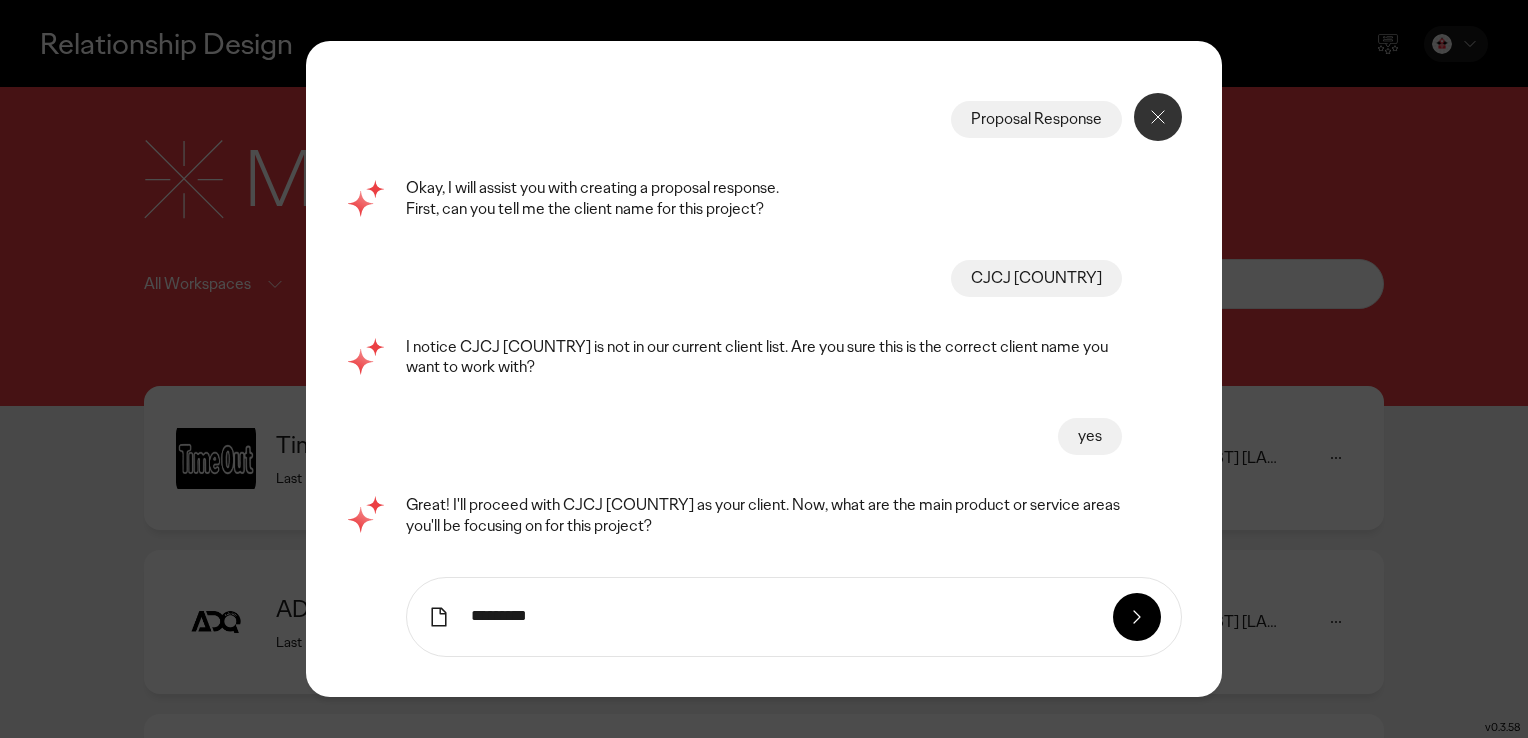 type on "*********" 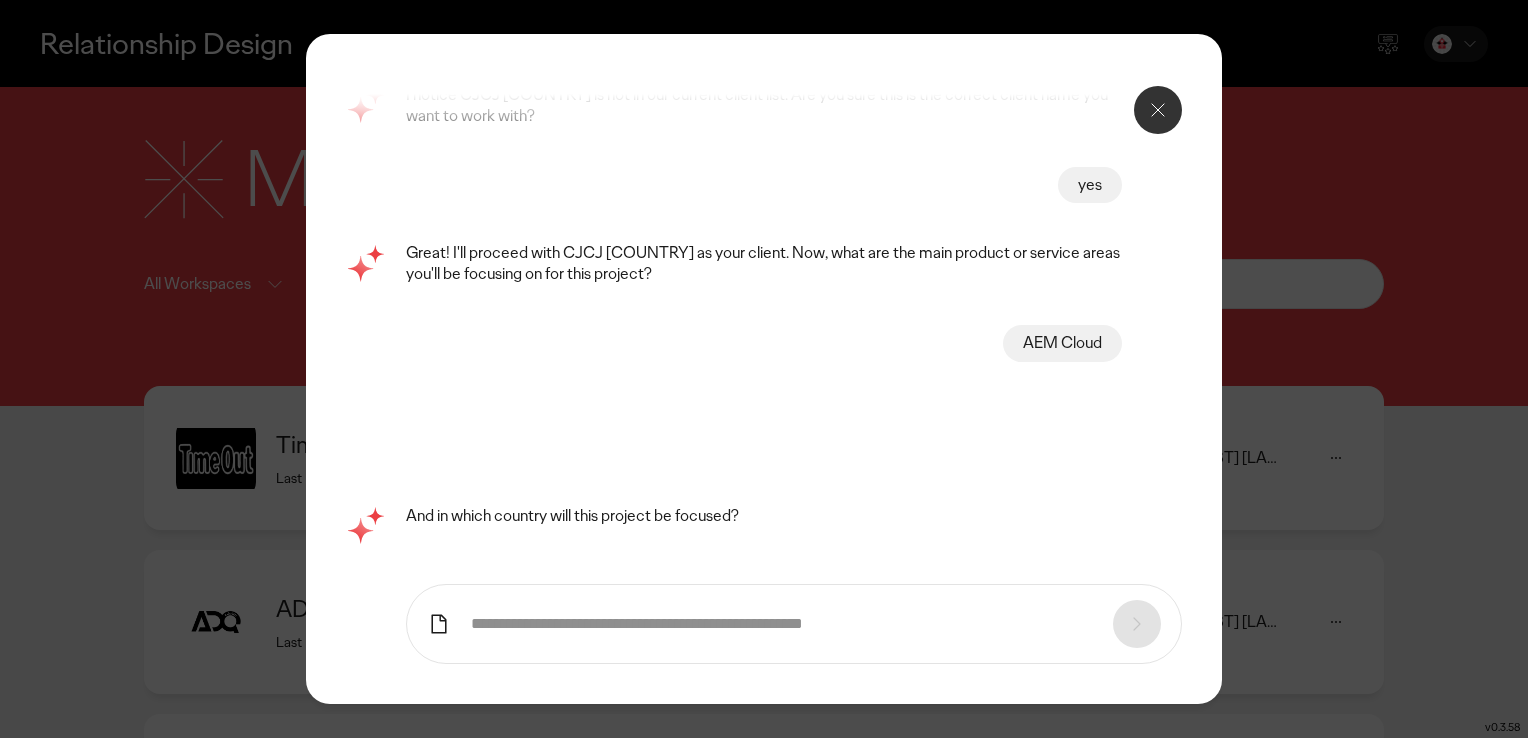 scroll, scrollTop: 141, scrollLeft: 0, axis: vertical 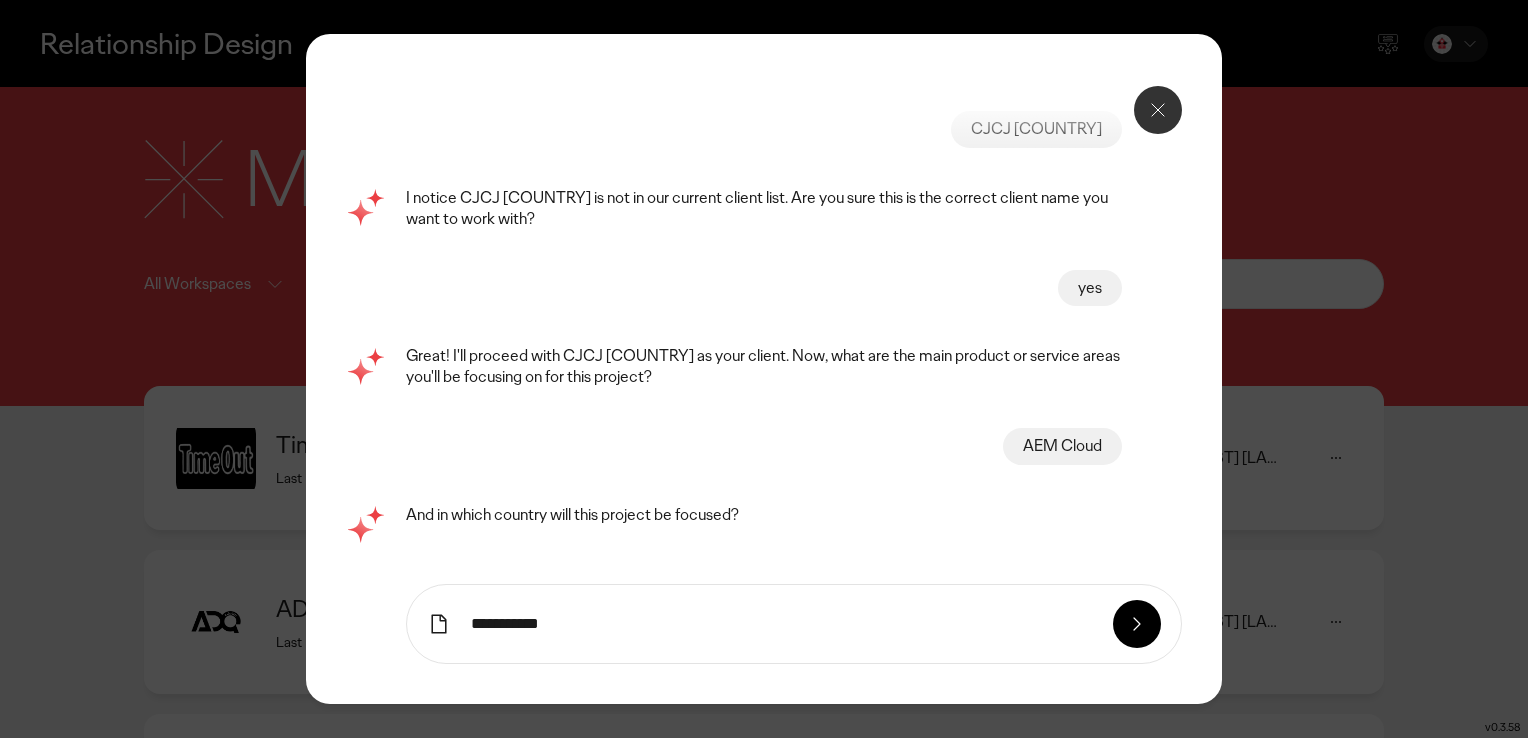 type on "**********" 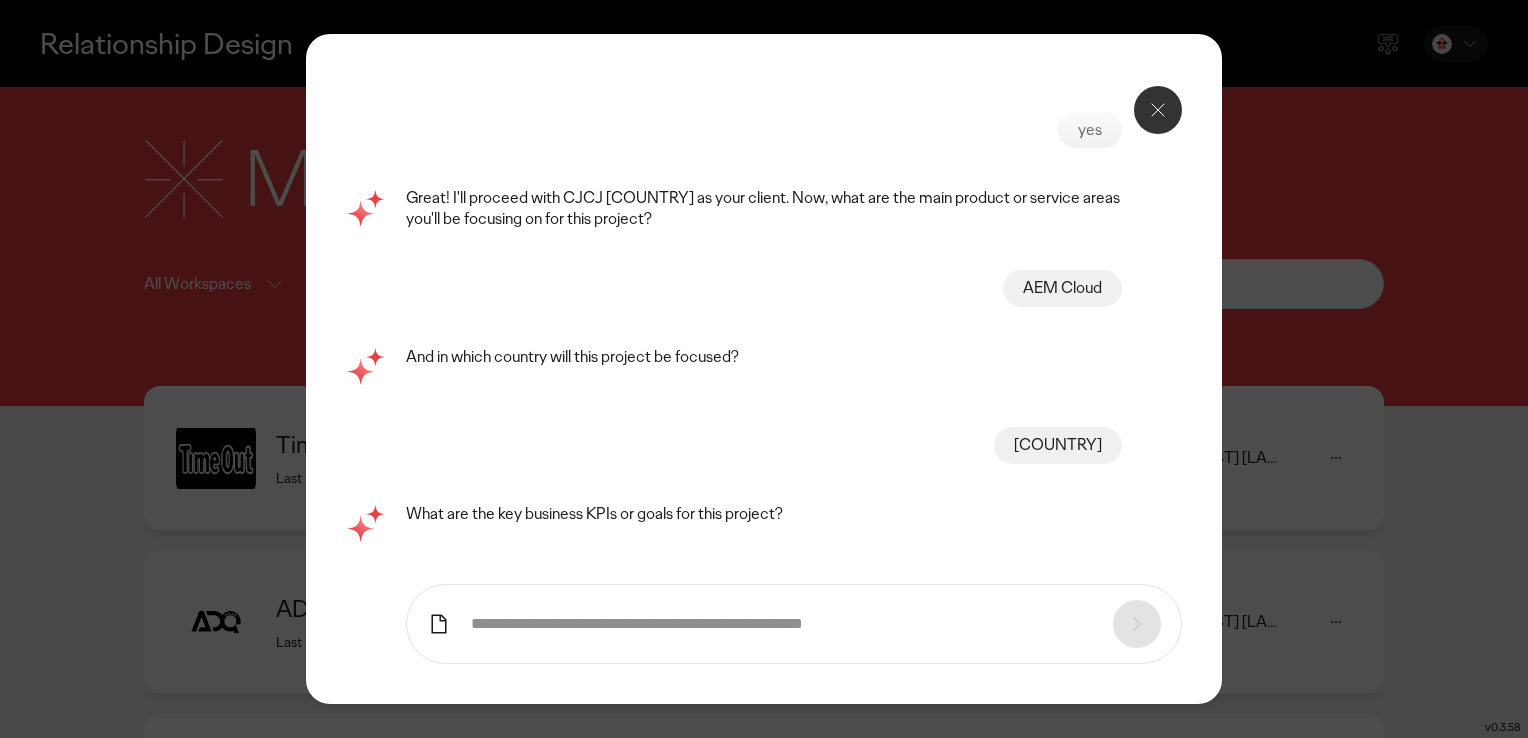 scroll, scrollTop: 298, scrollLeft: 0, axis: vertical 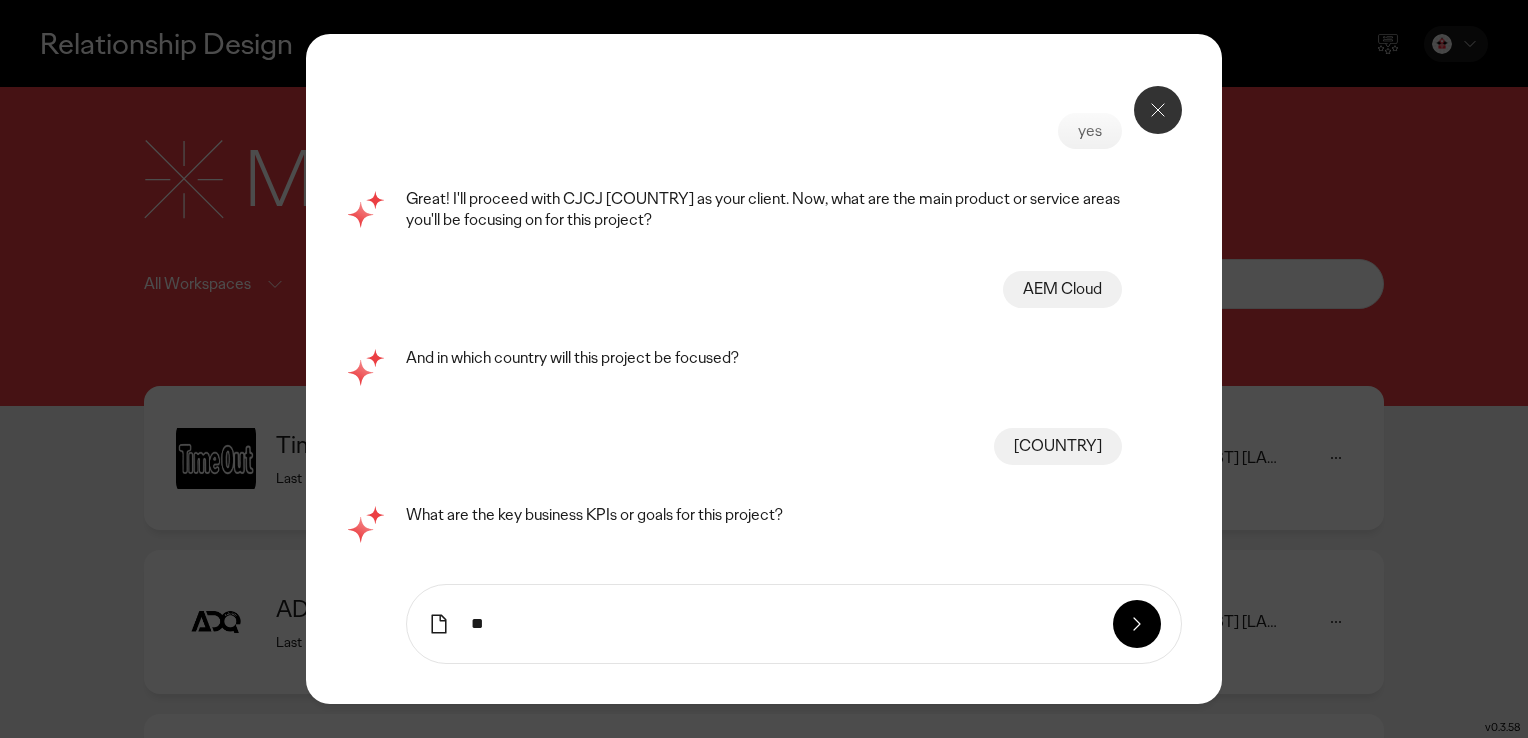 type on "*" 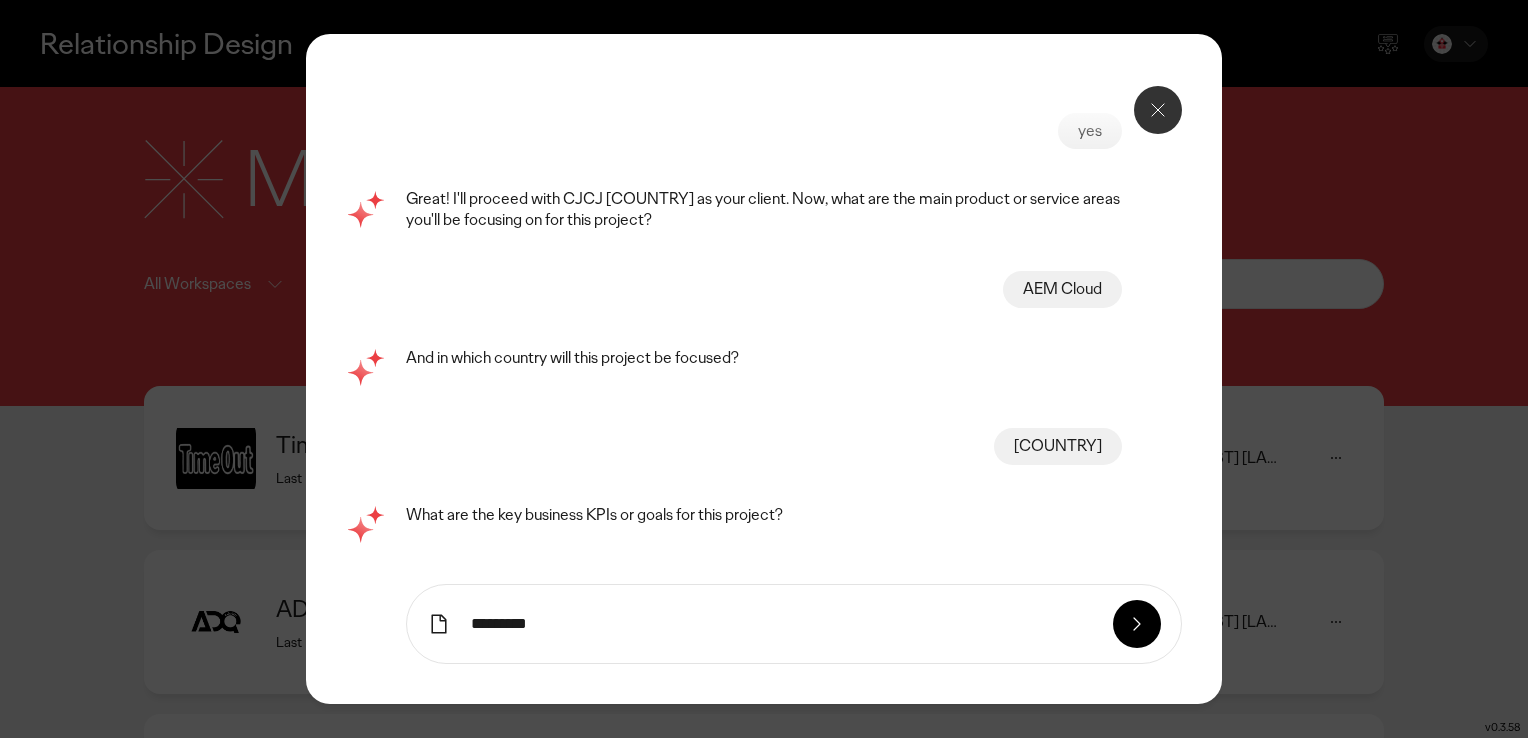 type on "*********" 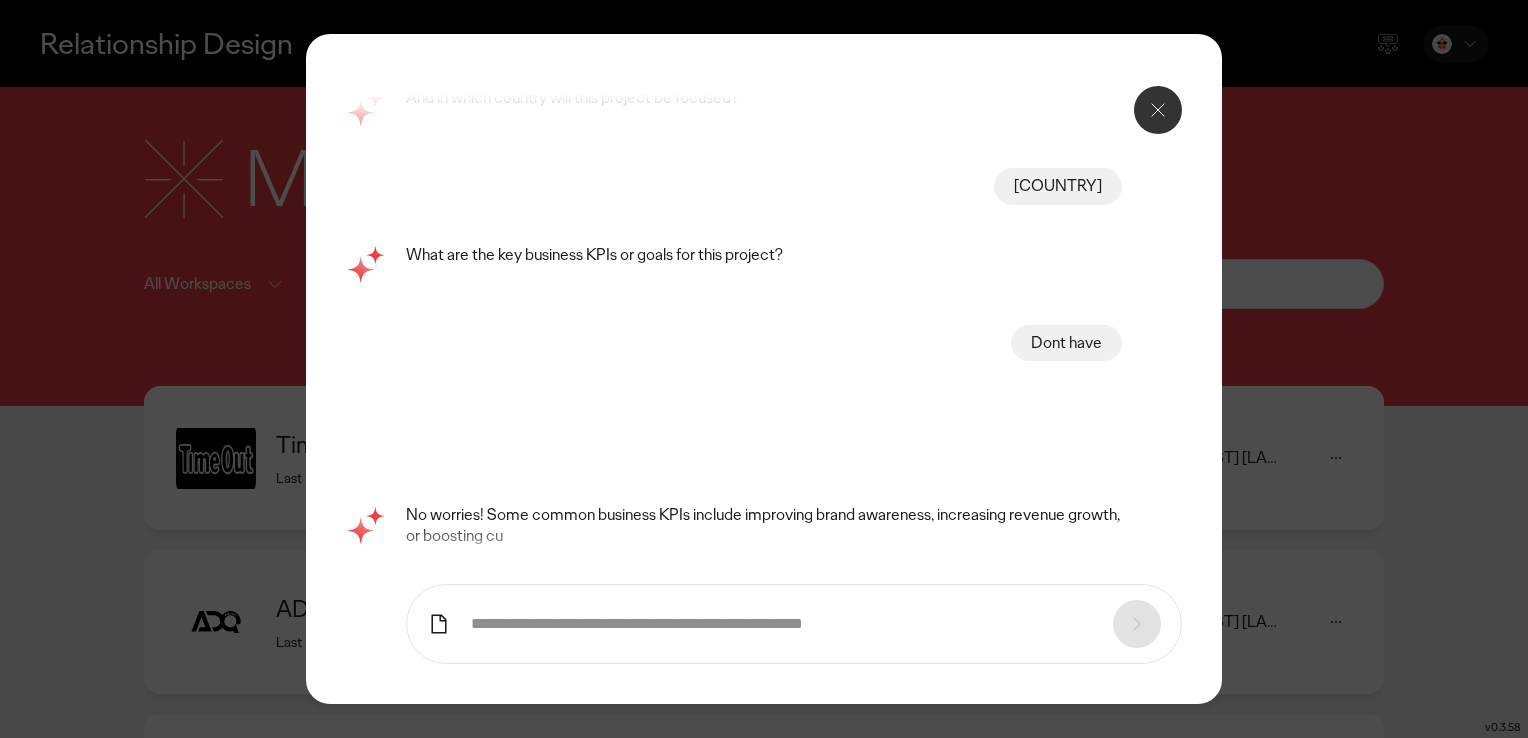 scroll, scrollTop: 456, scrollLeft: 0, axis: vertical 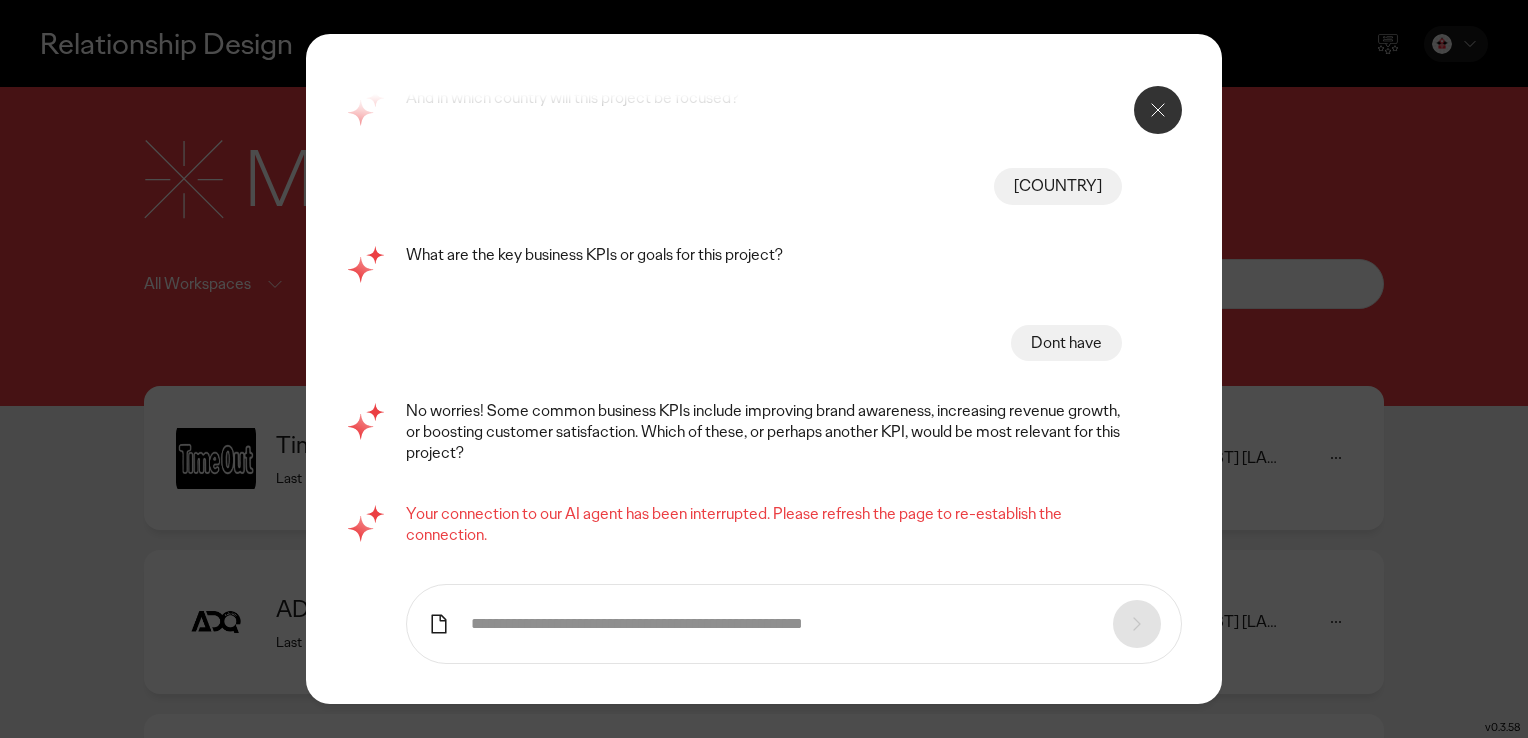 click at bounding box center [794, 624] 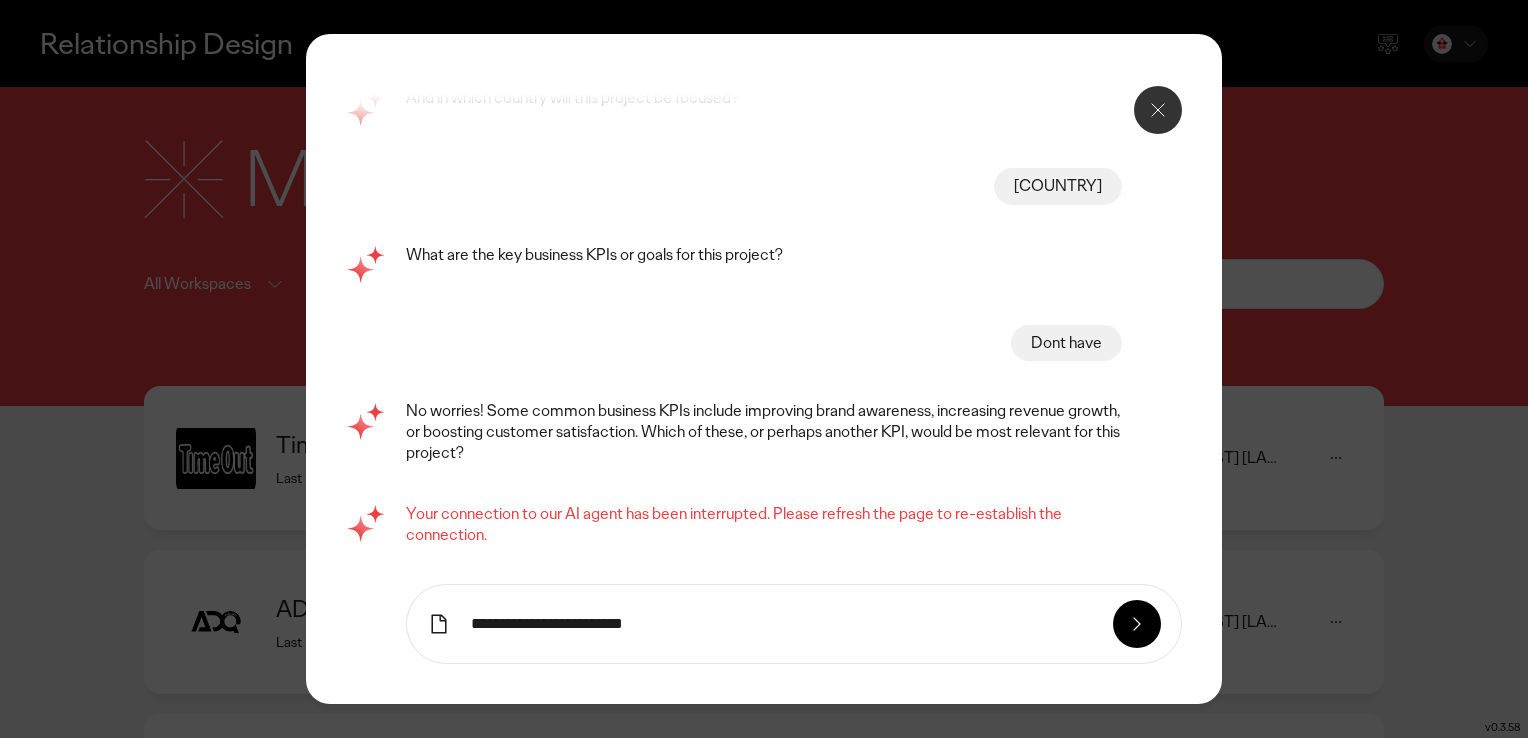 type on "**********" 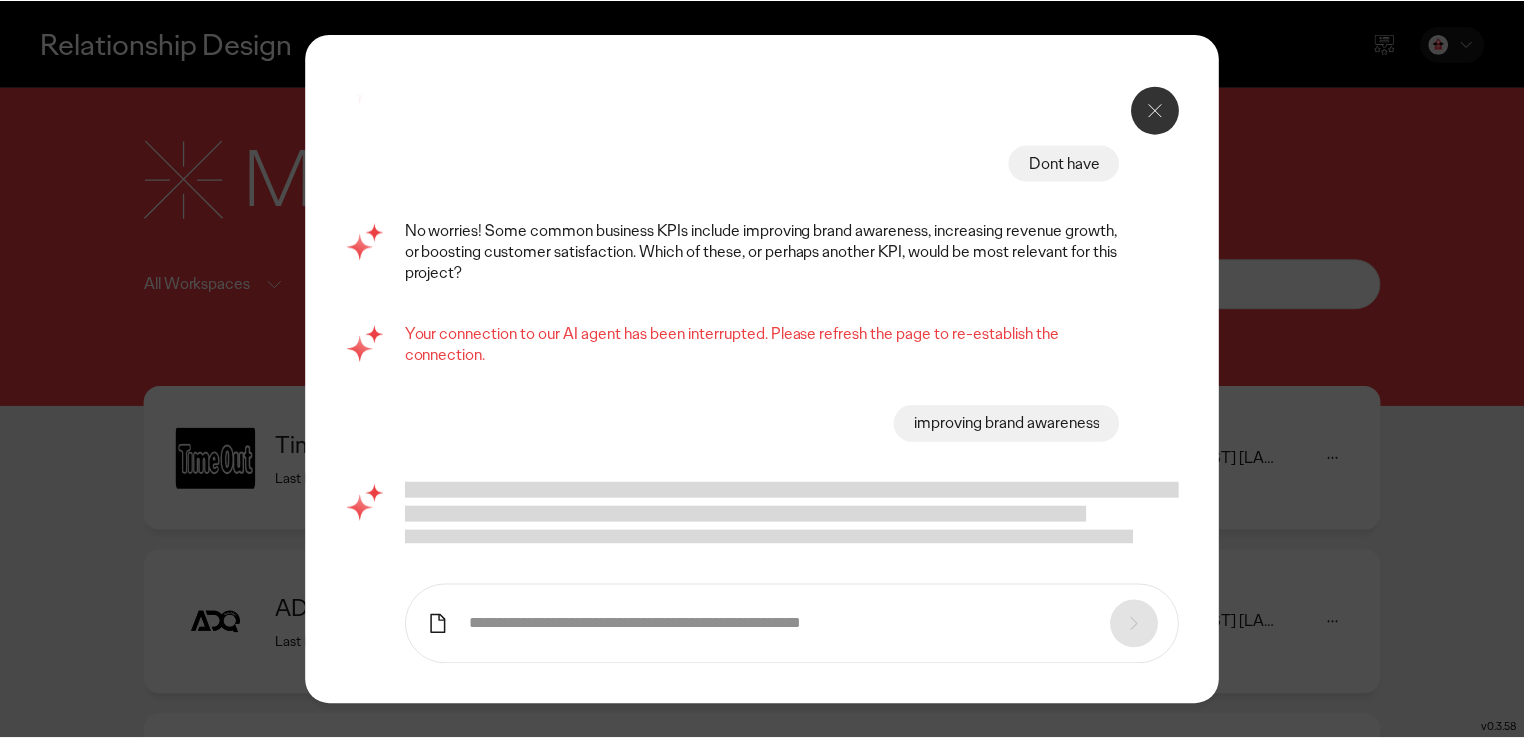 scroll, scrollTop: 739, scrollLeft: 0, axis: vertical 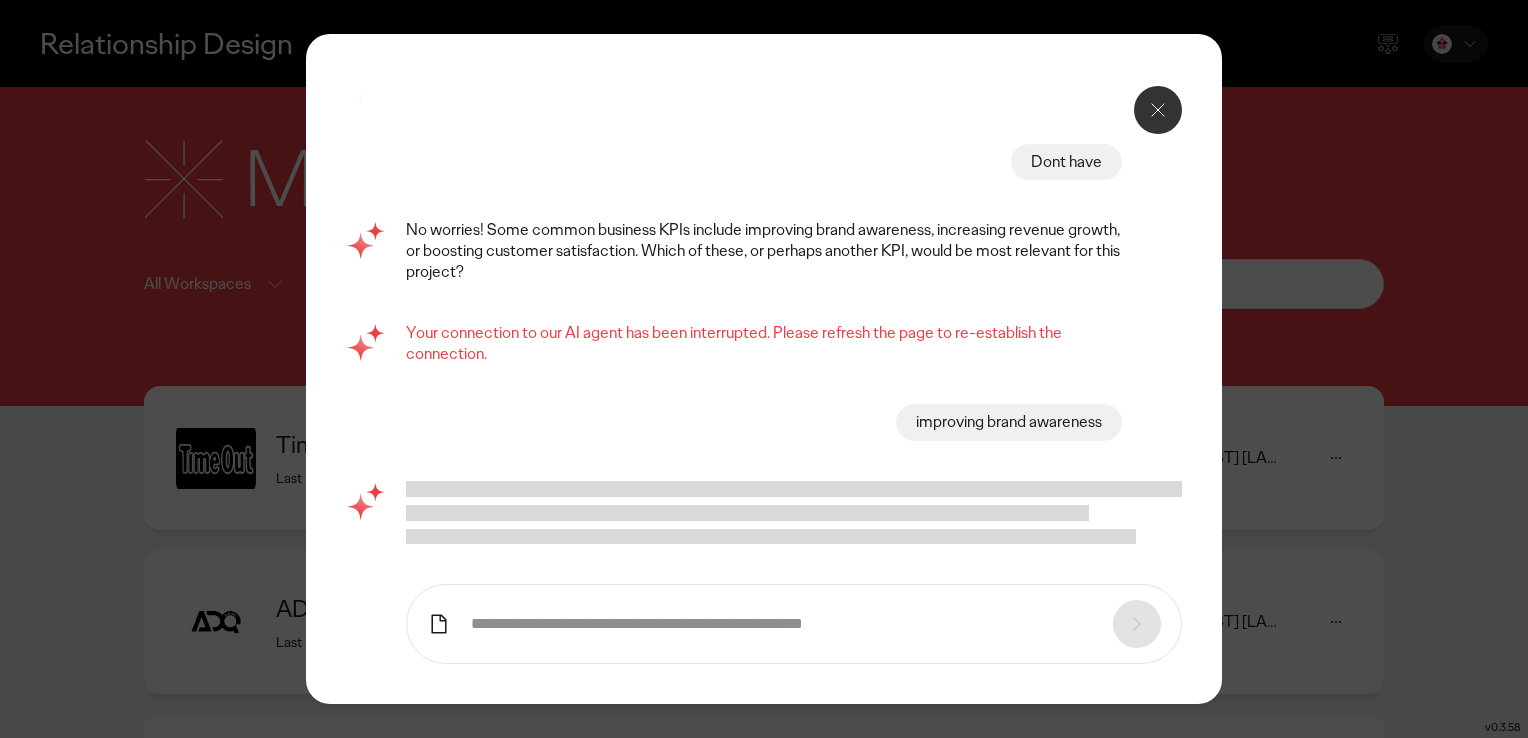 click at bounding box center [1158, 110] 